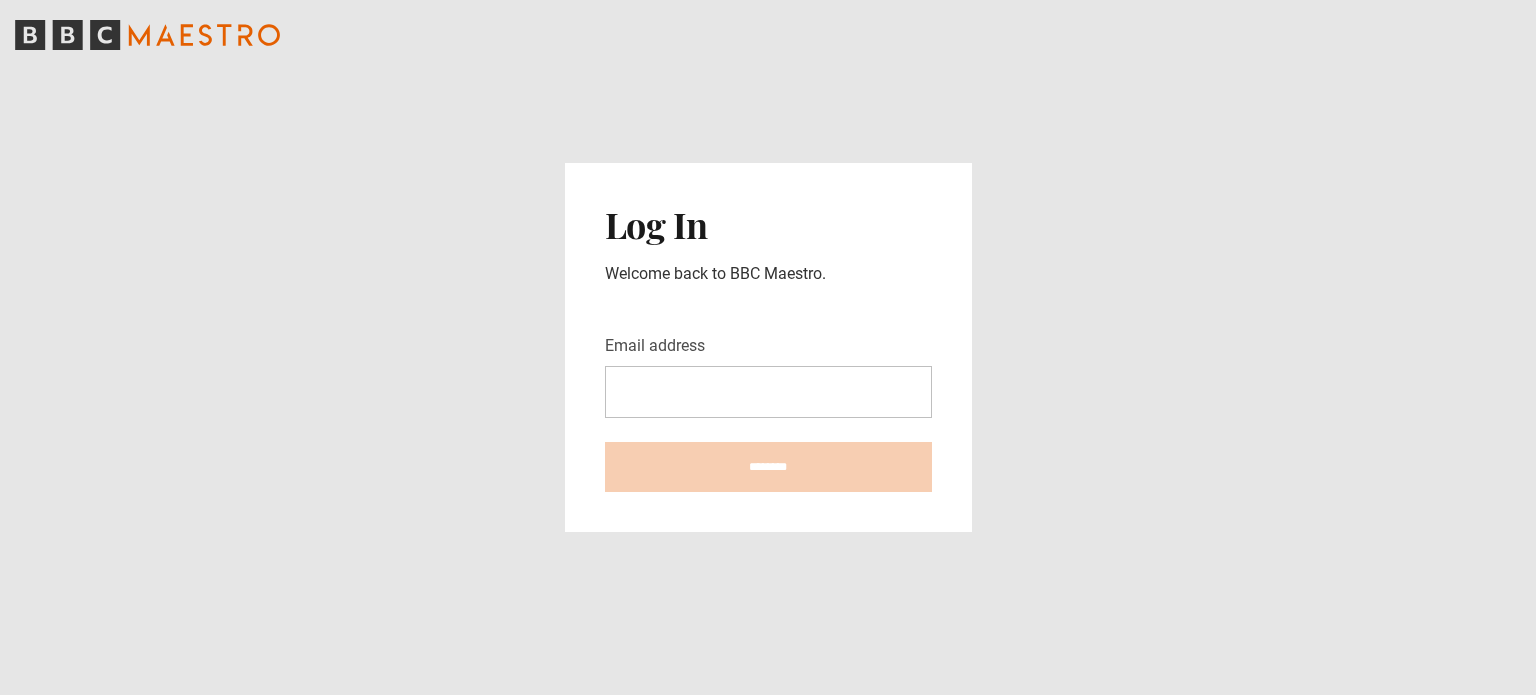 scroll, scrollTop: 0, scrollLeft: 0, axis: both 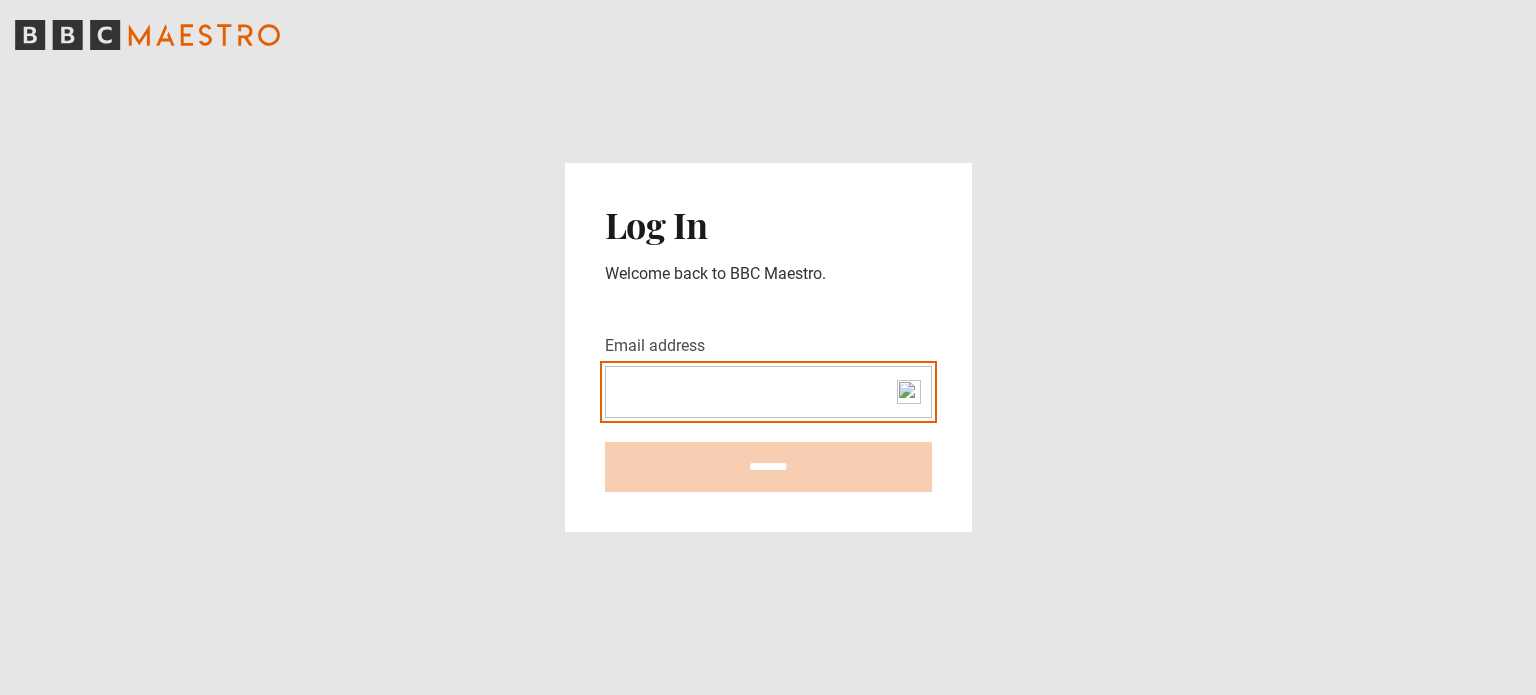 click on "Email address" at bounding box center [768, 392] 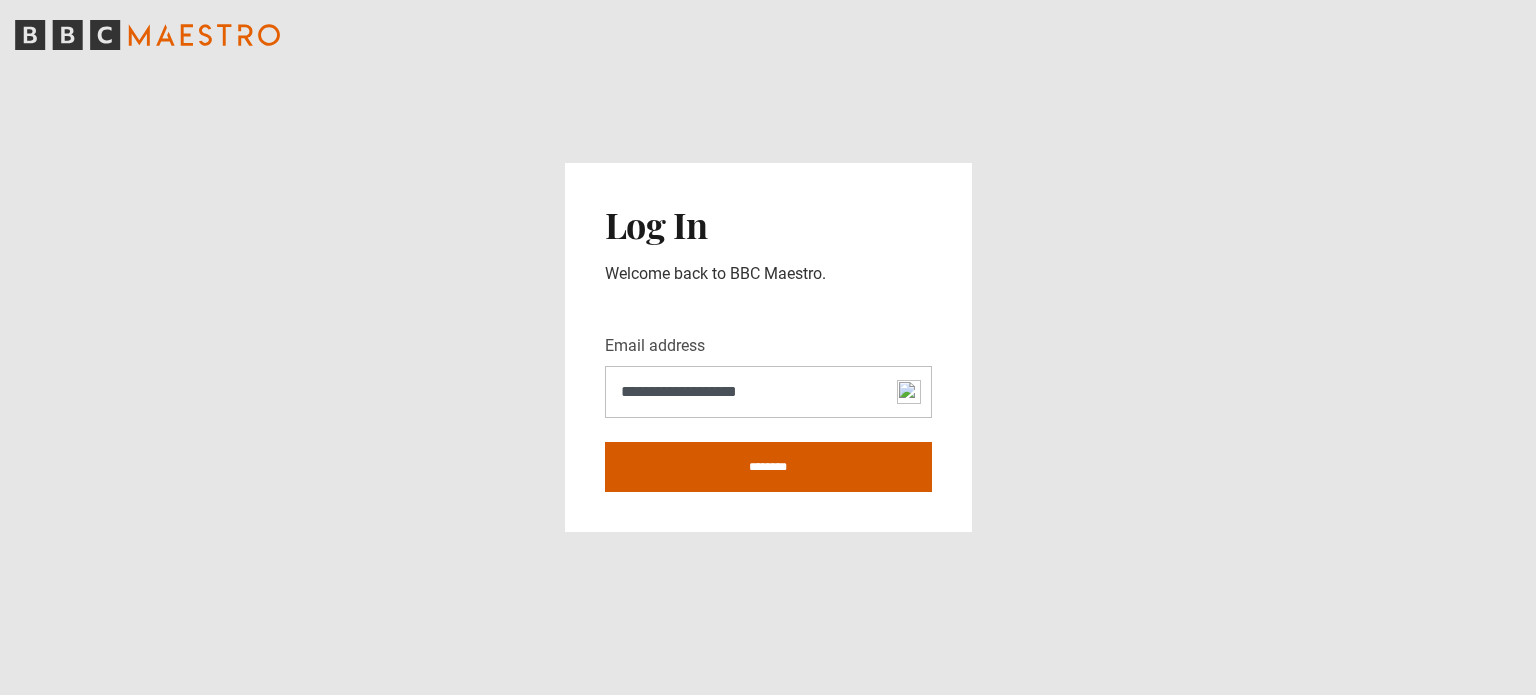 drag, startPoint x: 685, startPoint y: 421, endPoint x: 758, endPoint y: 459, distance: 82.29824 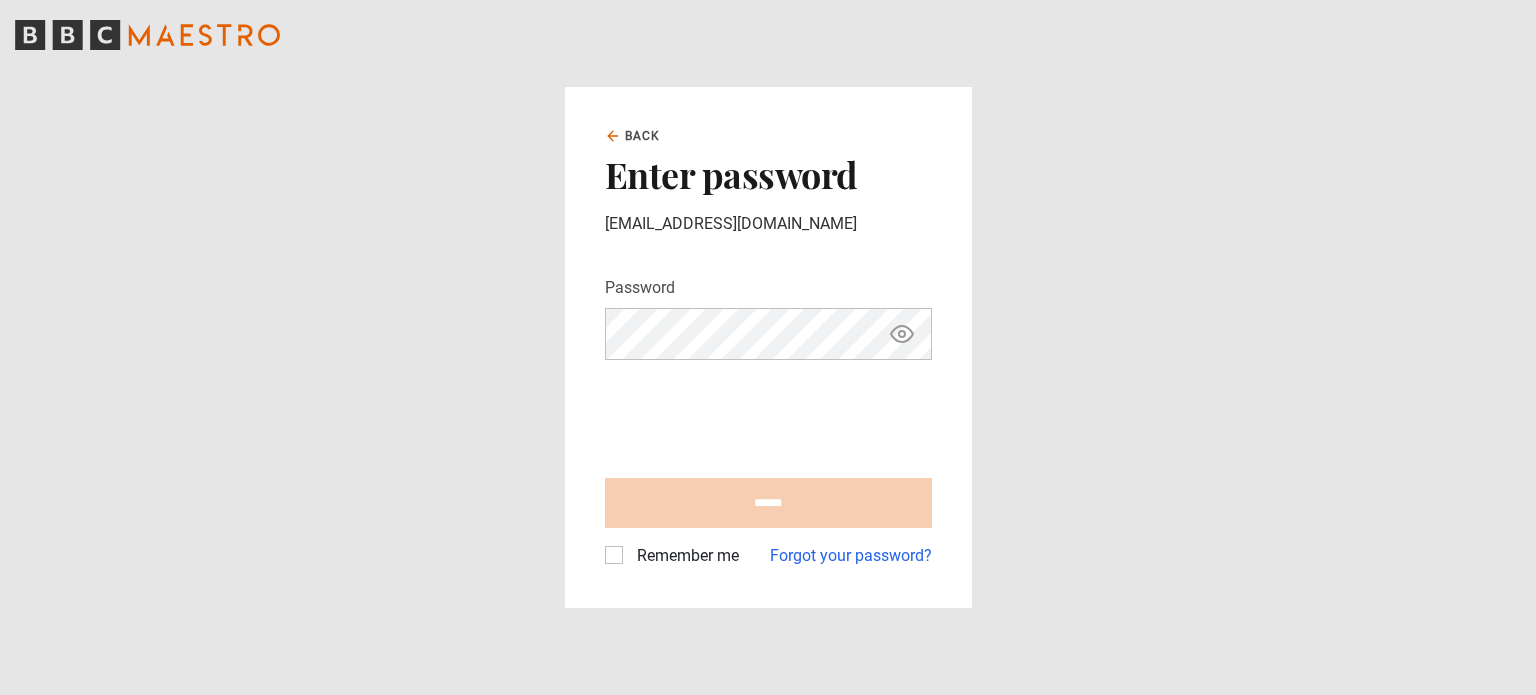 scroll, scrollTop: 0, scrollLeft: 0, axis: both 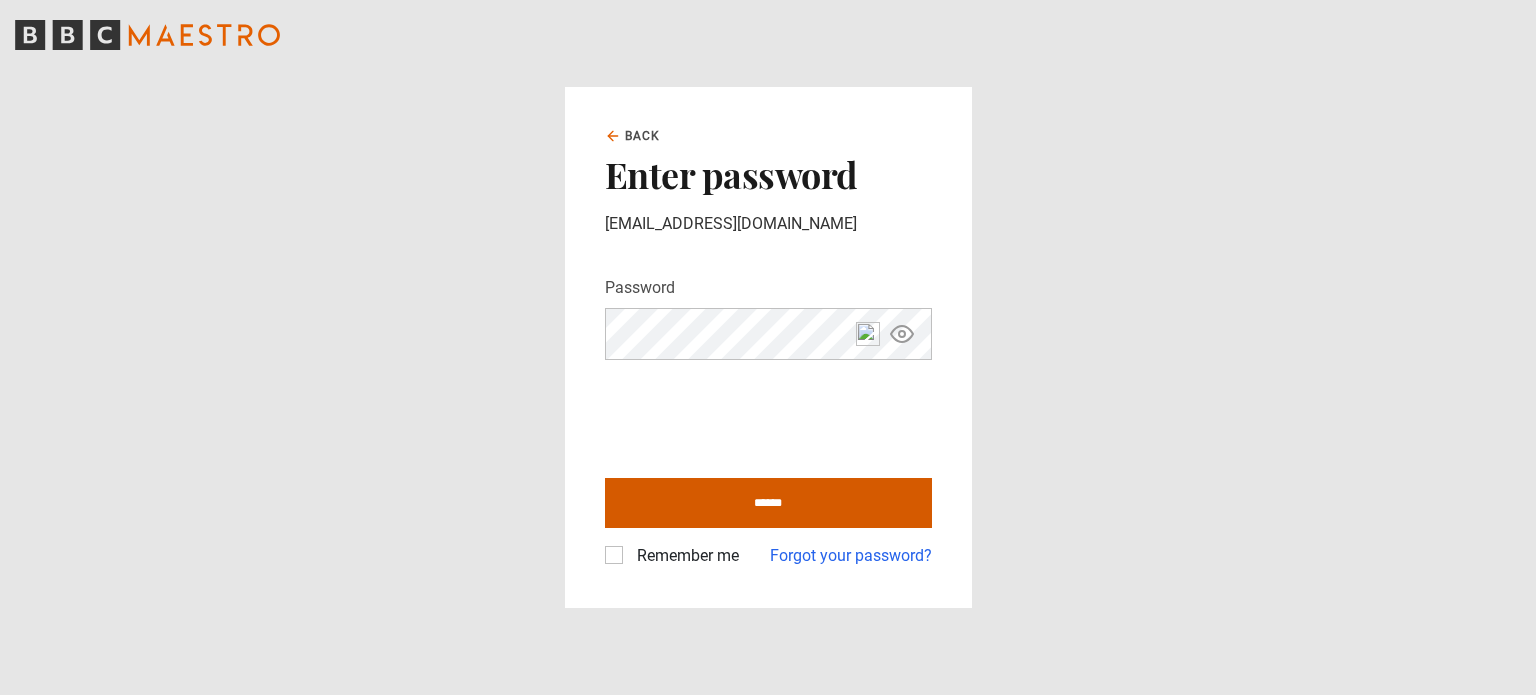 click on "******" at bounding box center [768, 503] 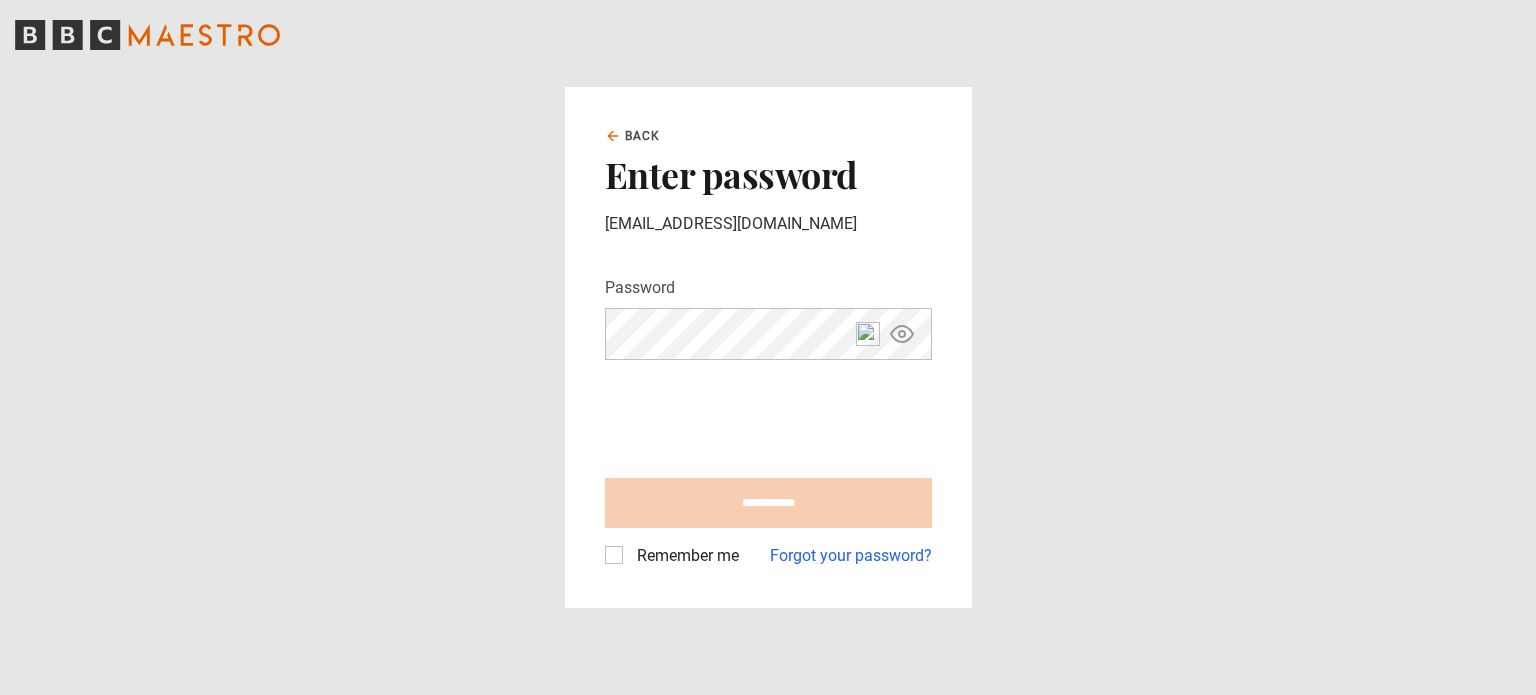 type on "**********" 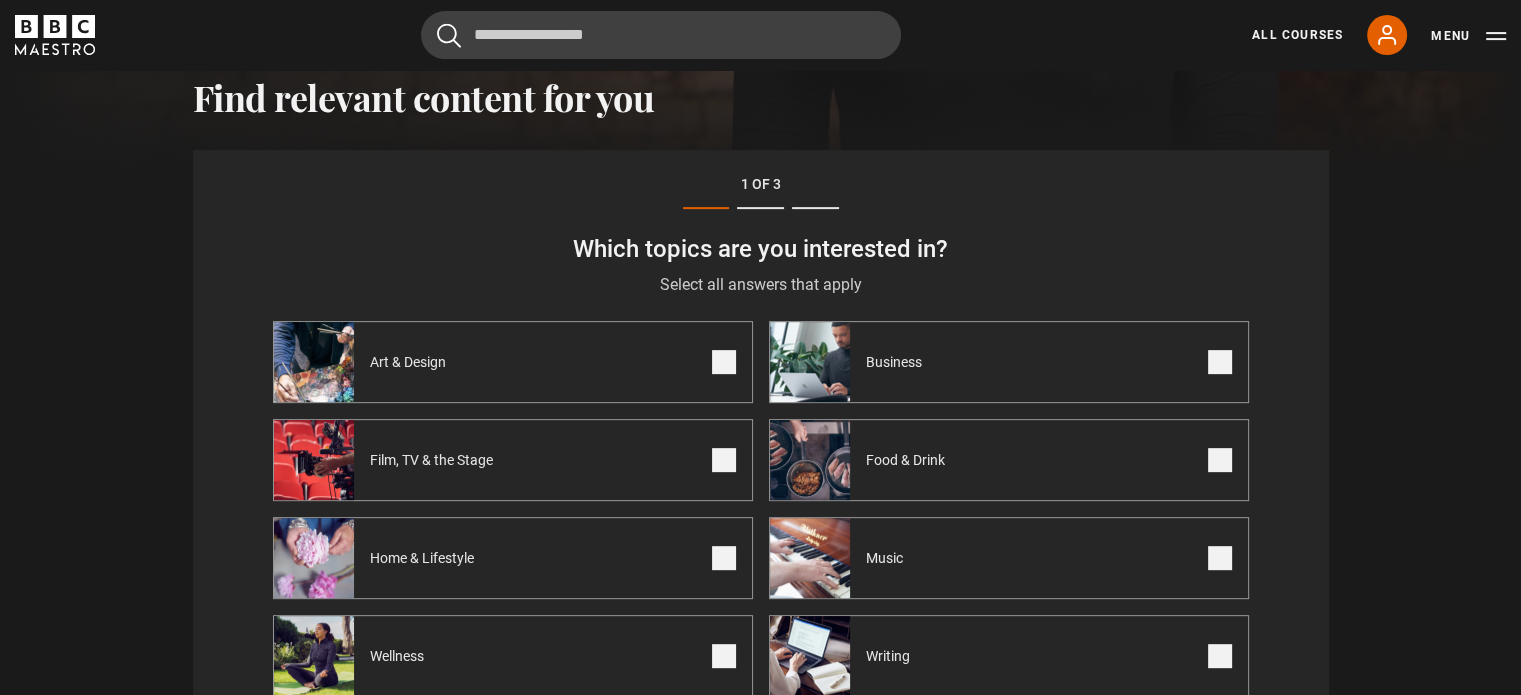 scroll, scrollTop: 0, scrollLeft: 0, axis: both 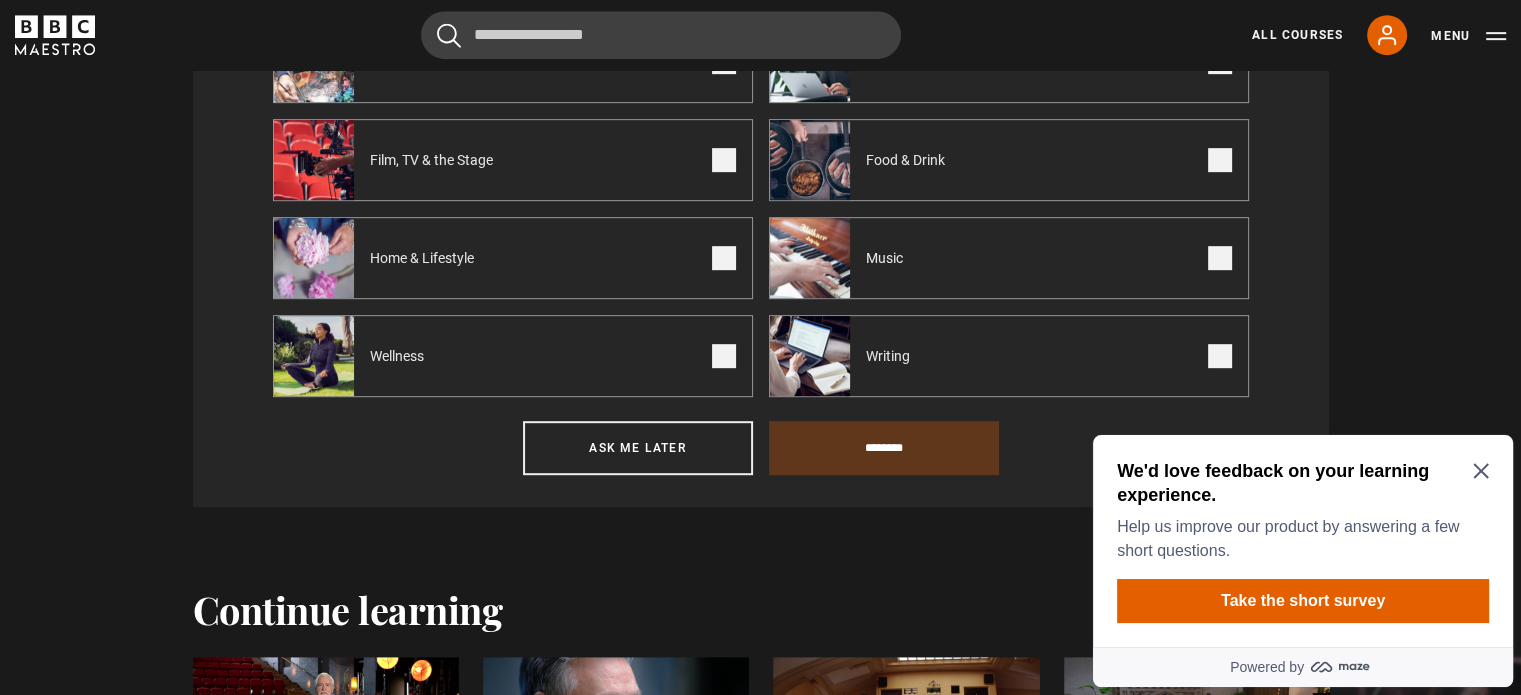 click 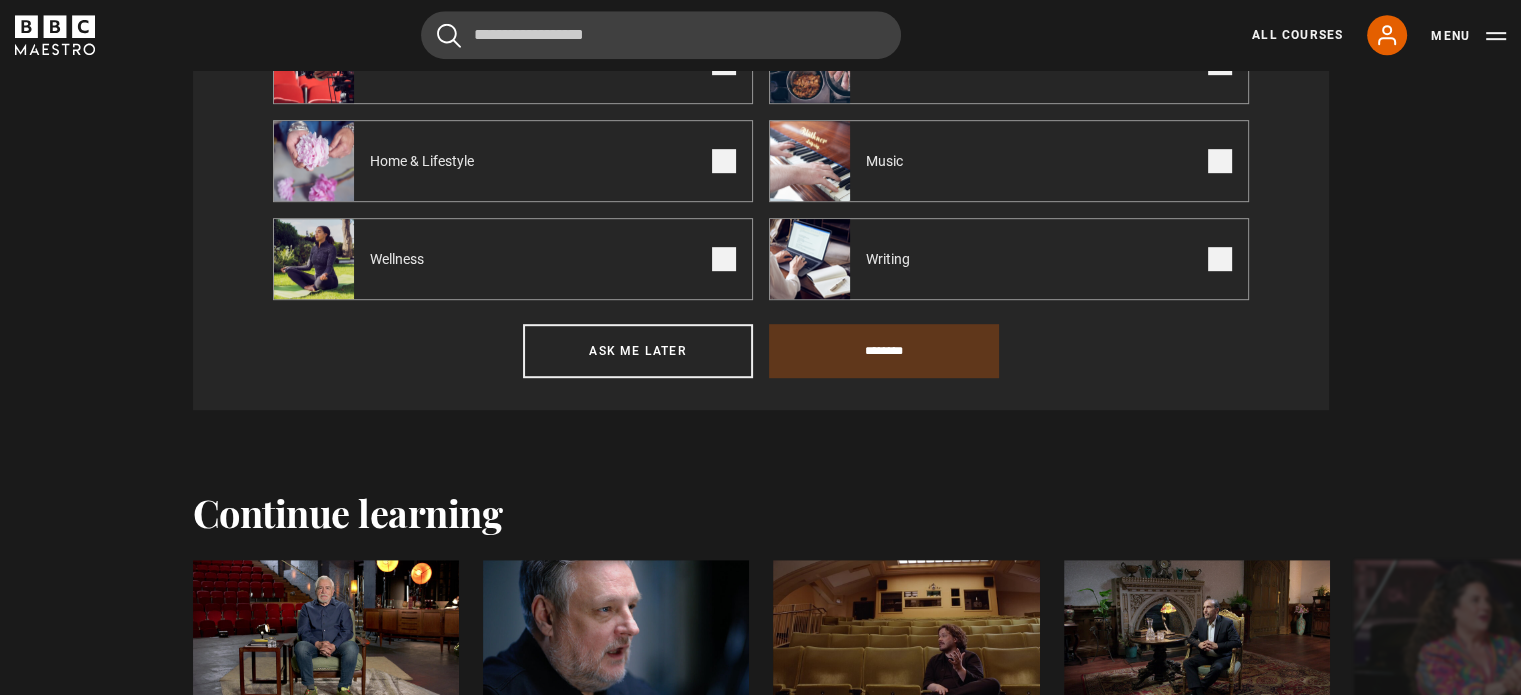 scroll, scrollTop: 1094, scrollLeft: 0, axis: vertical 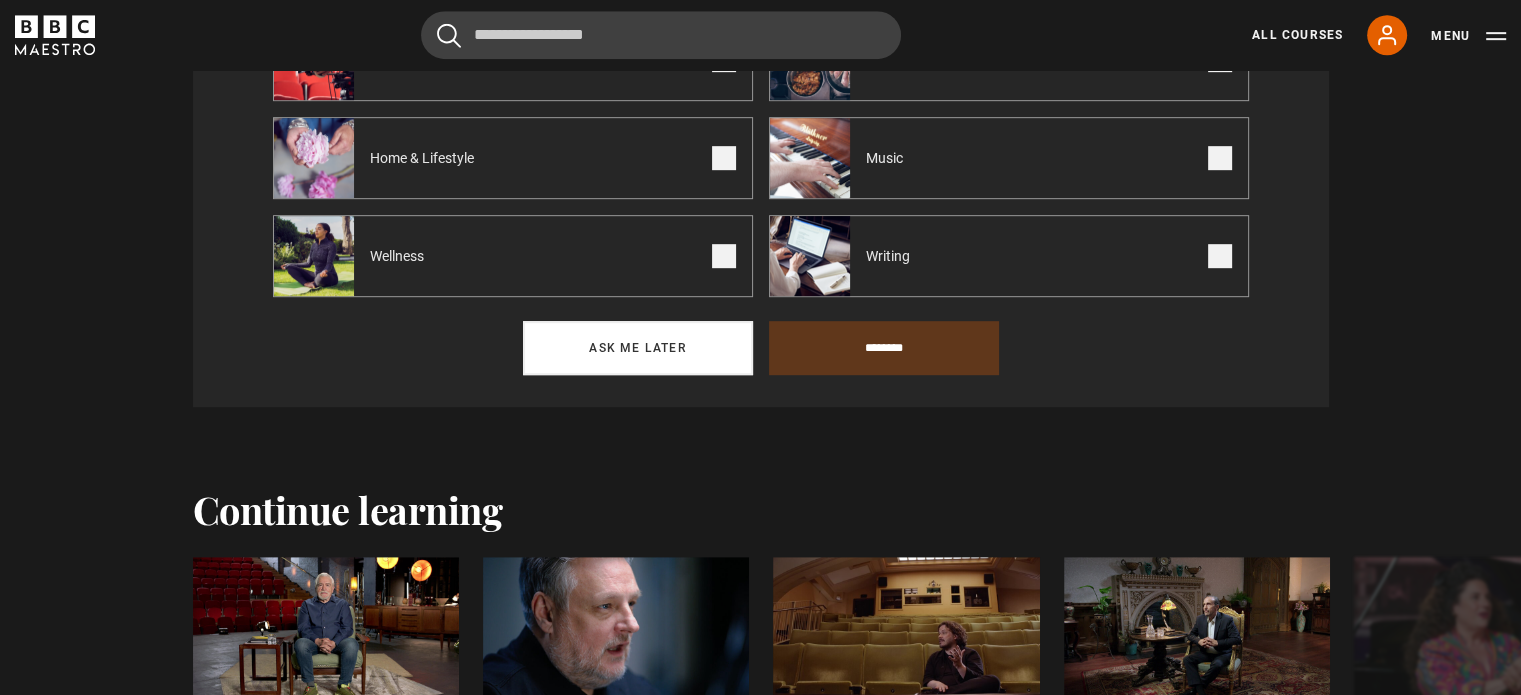click on "Ask me later" at bounding box center [638, 348] 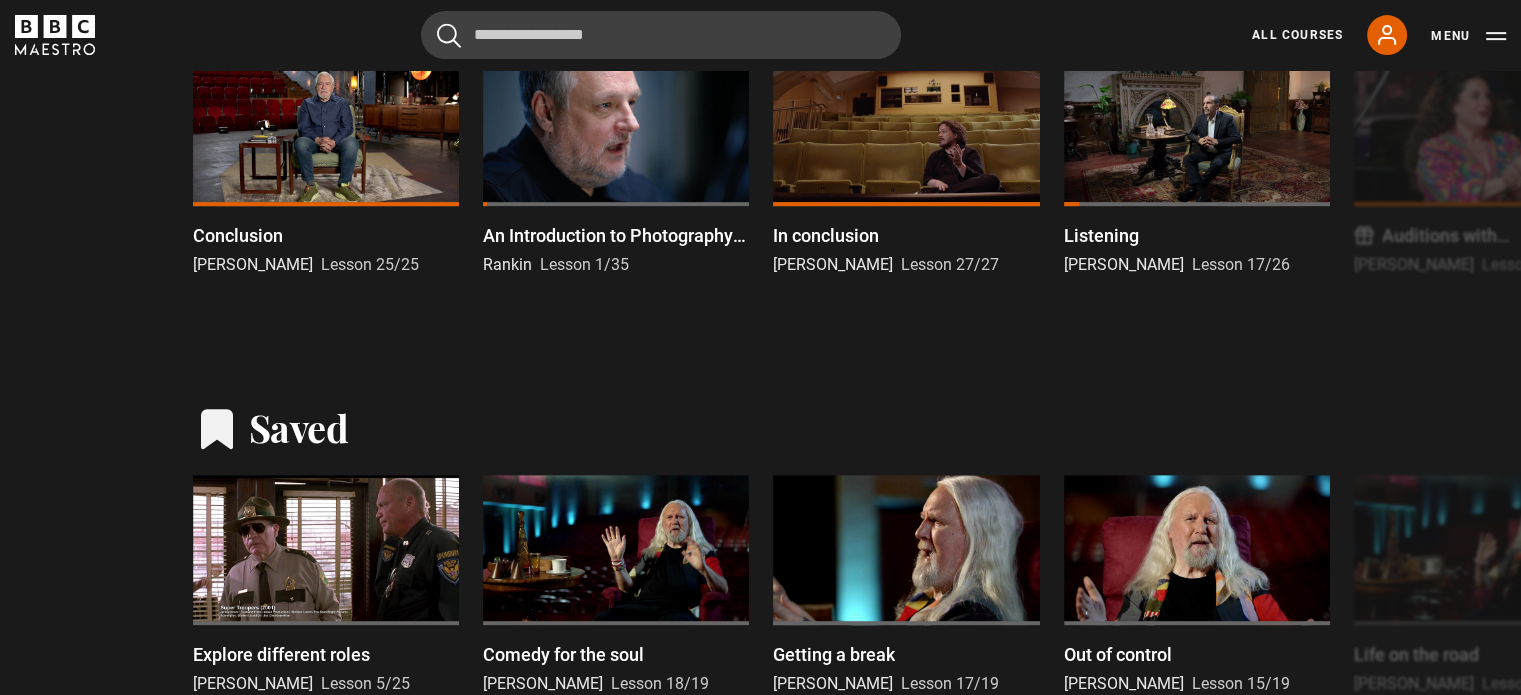 scroll, scrollTop: 886, scrollLeft: 0, axis: vertical 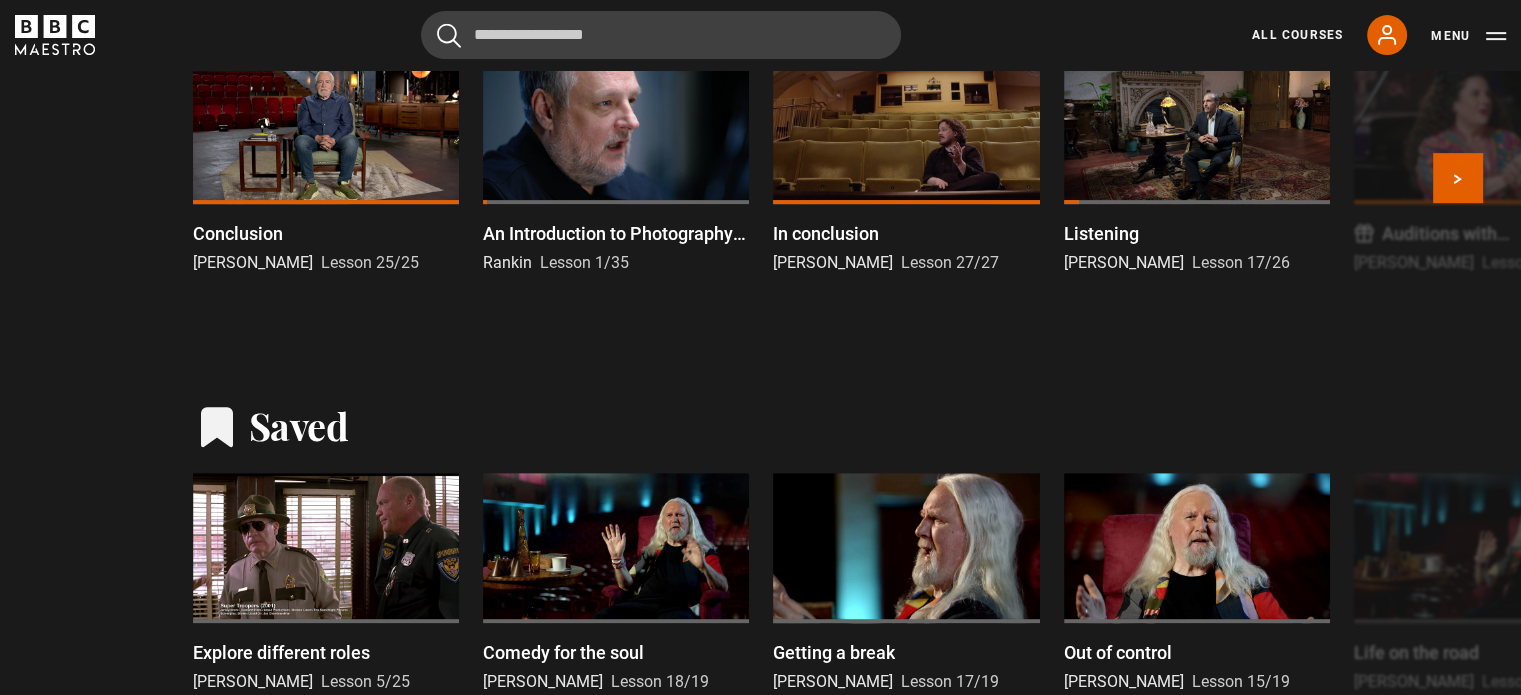 click at bounding box center (1197, 129) 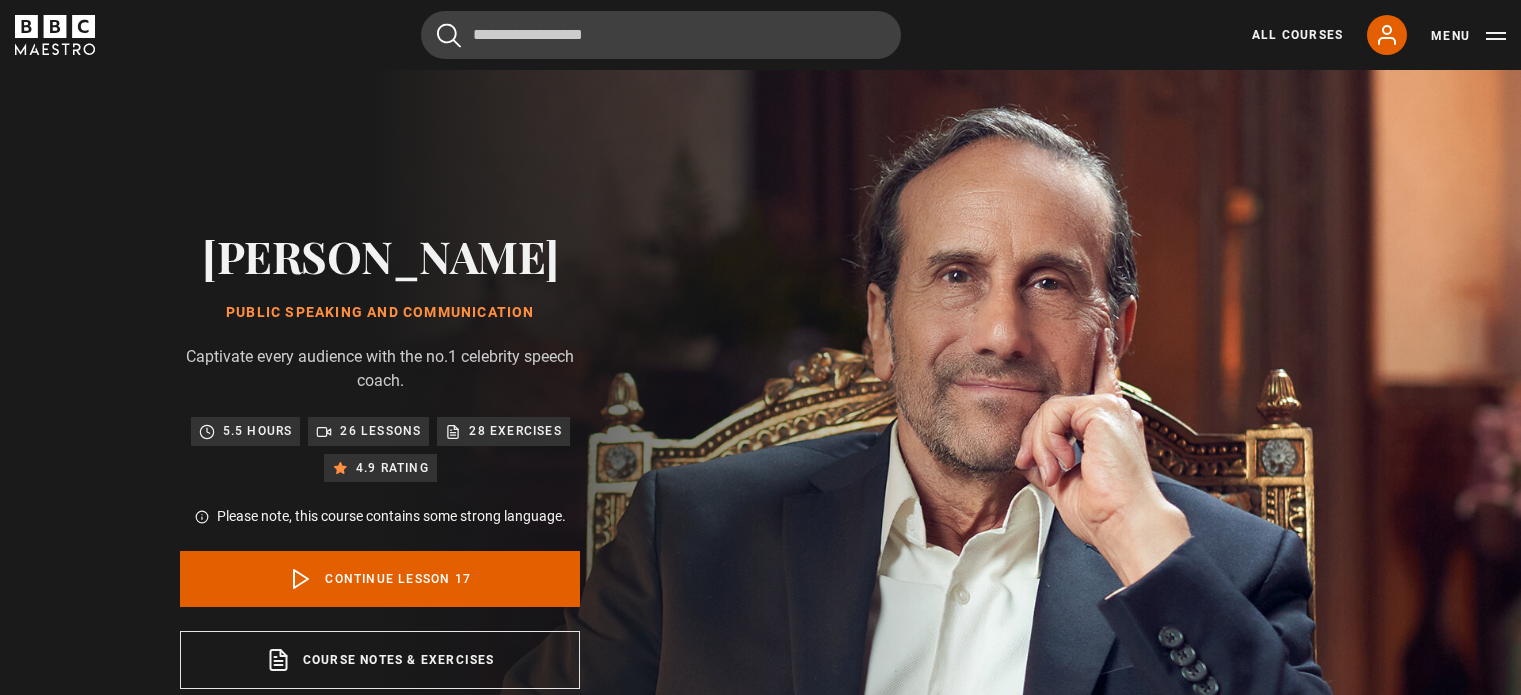scroll, scrollTop: 848, scrollLeft: 0, axis: vertical 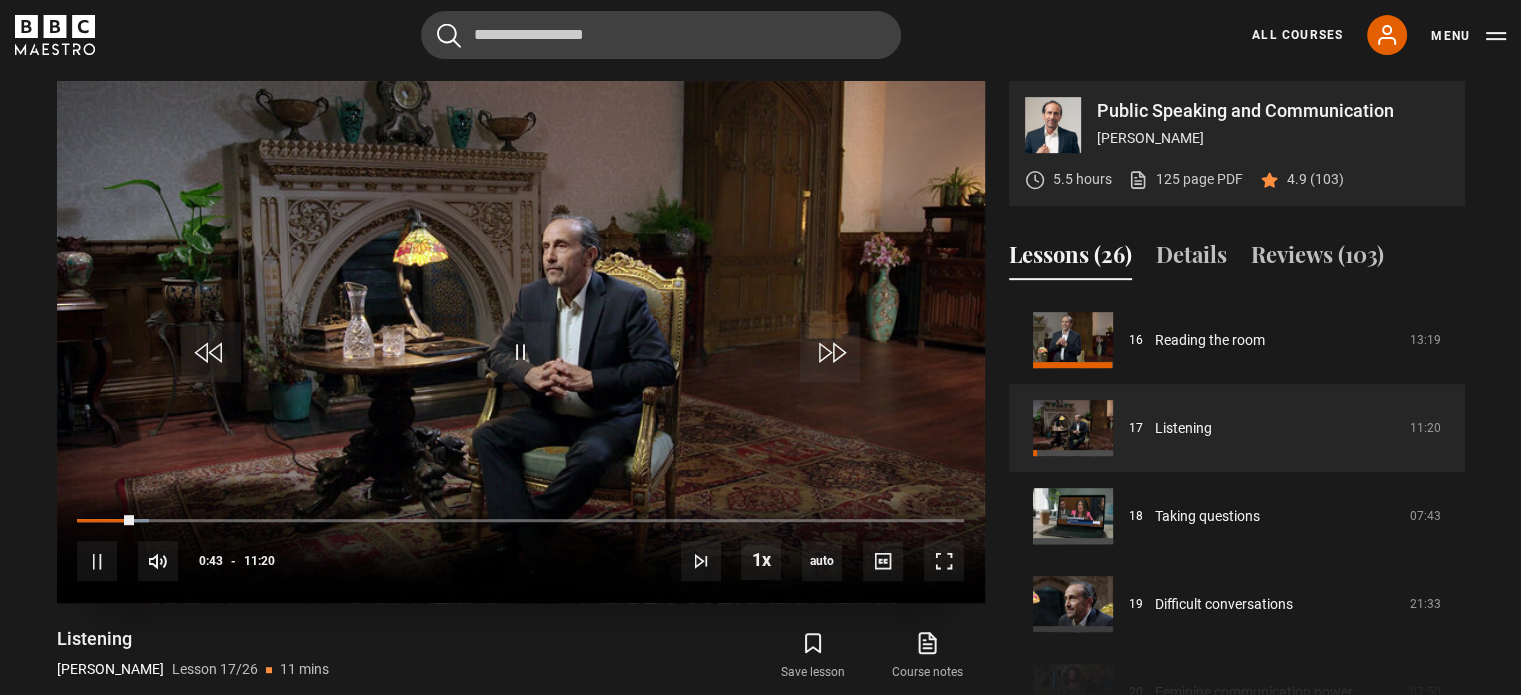 click on "10s Skip Back 10 seconds Pause 10s Skip Forward 10 seconds Loaded :  8.09% 00:03 00:43 Pause Mute Current Time  0:43 - Duration  11:20
Richard  Greene
Lesson 17
Listening
1x Playback Rate 2x 1.5x 1x , selected 0.5x auto Quality 360p 720p 1080p 2160p Auto , selected Captions captions off , selected English  Captions" at bounding box center (521, 548) 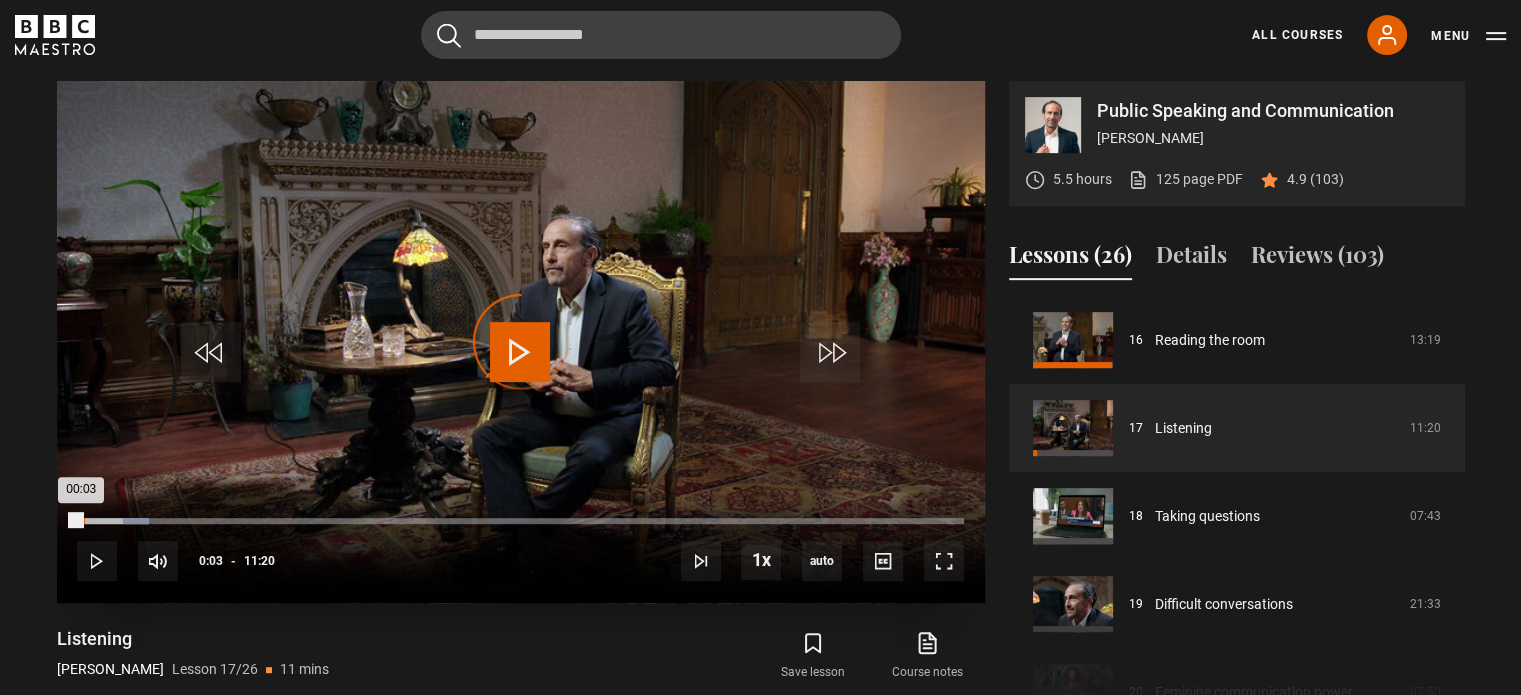 click on "Loaded :  8.09% 00:03 00:03" at bounding box center [520, 521] 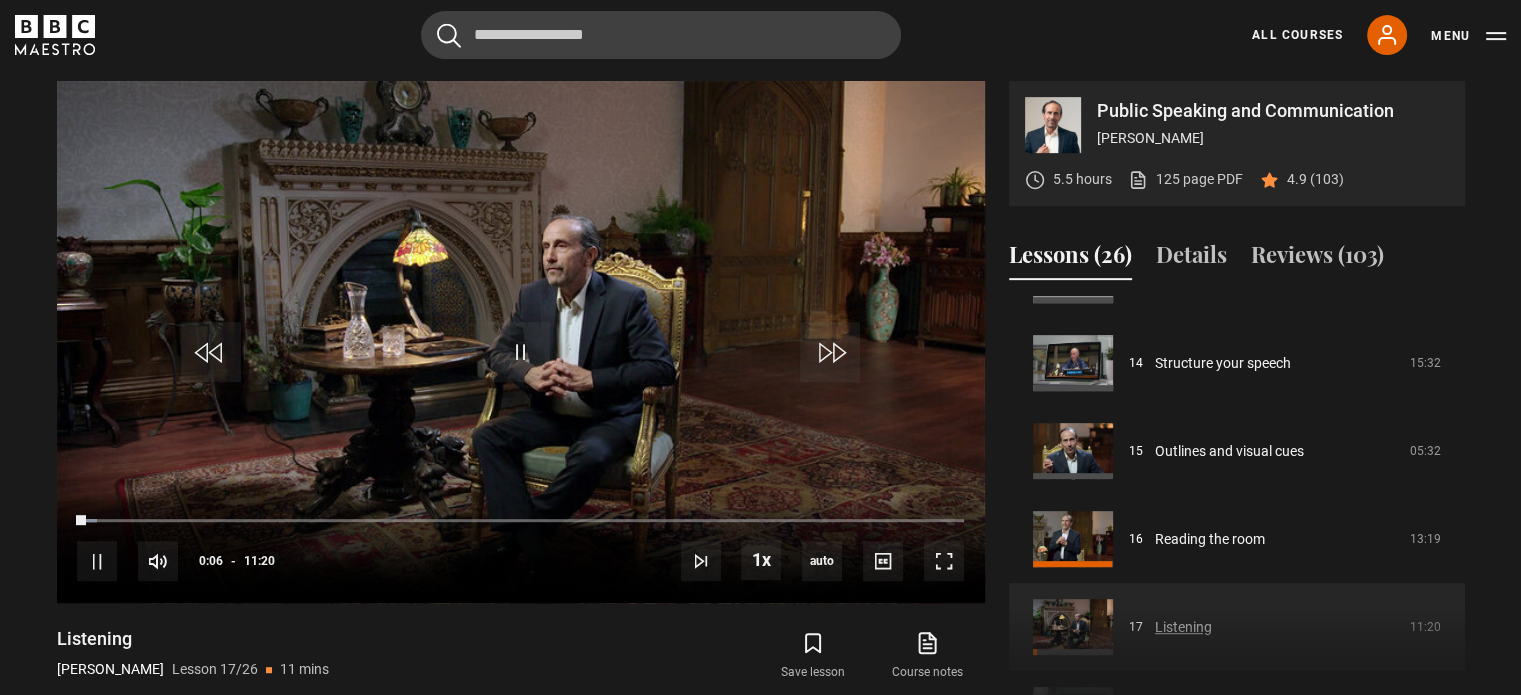 scroll, scrollTop: 1208, scrollLeft: 0, axis: vertical 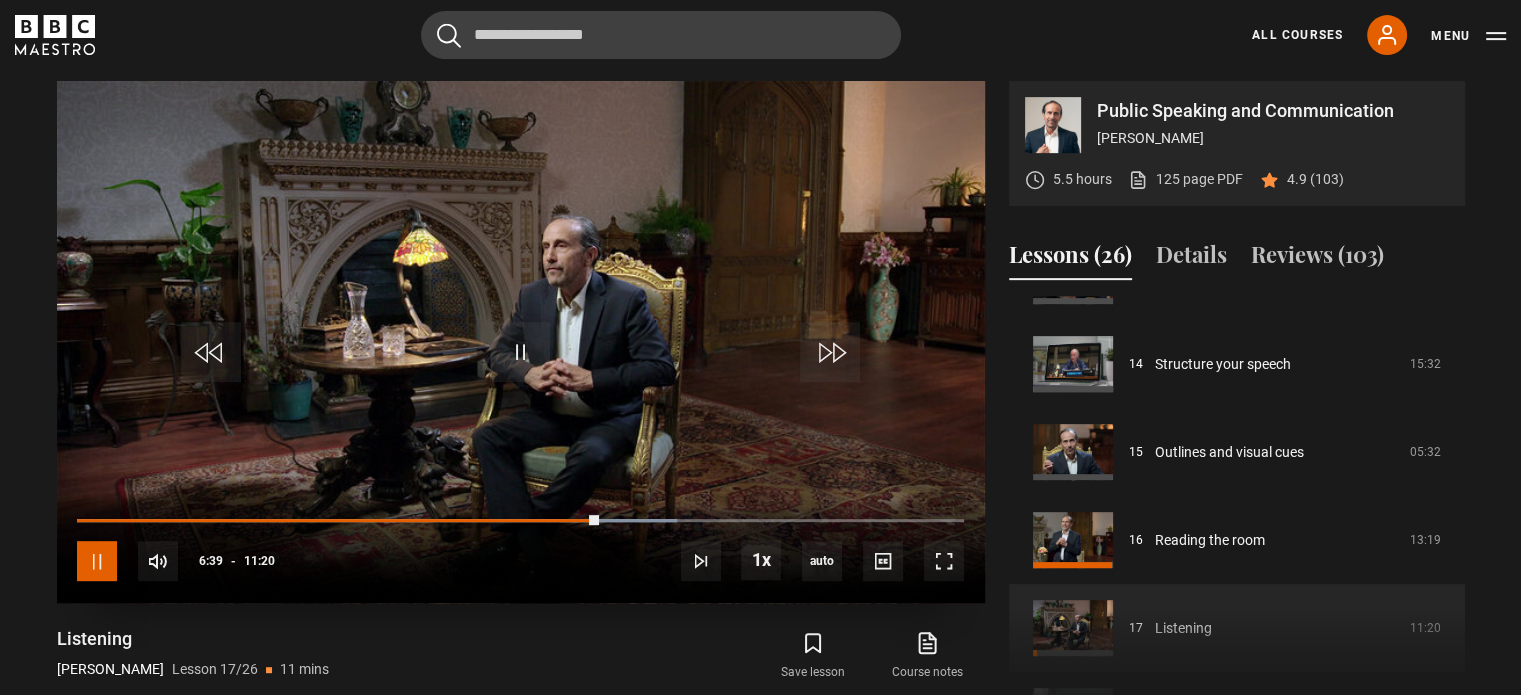 click at bounding box center [97, 561] 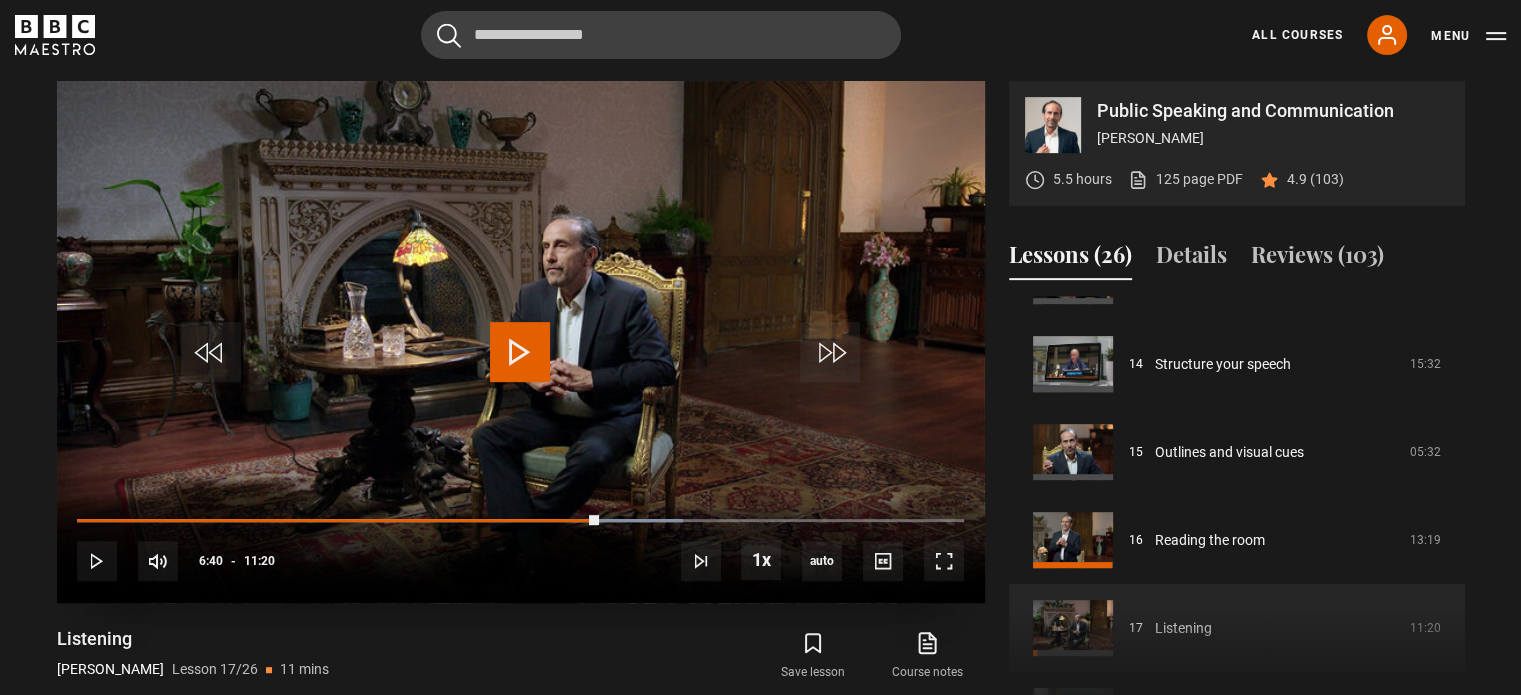 click at bounding box center (520, 352) 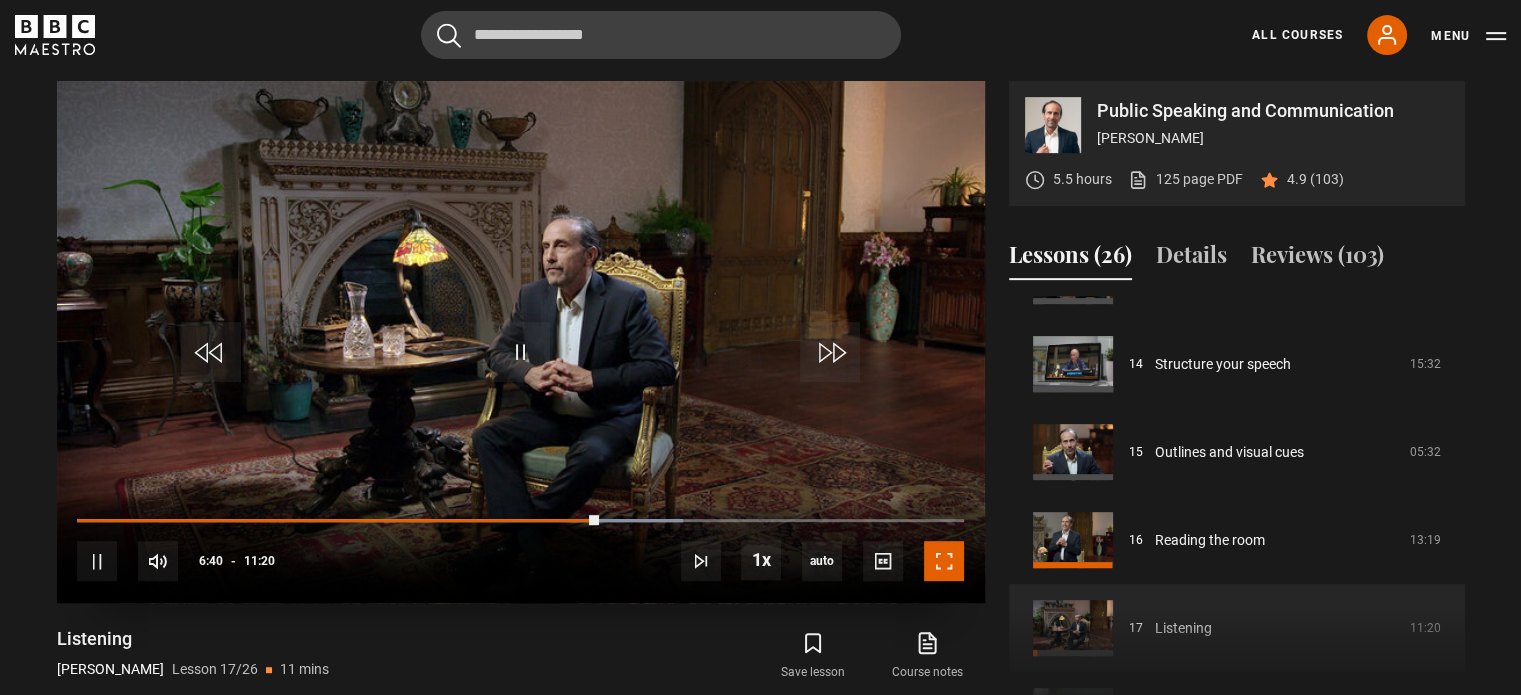 click at bounding box center (944, 561) 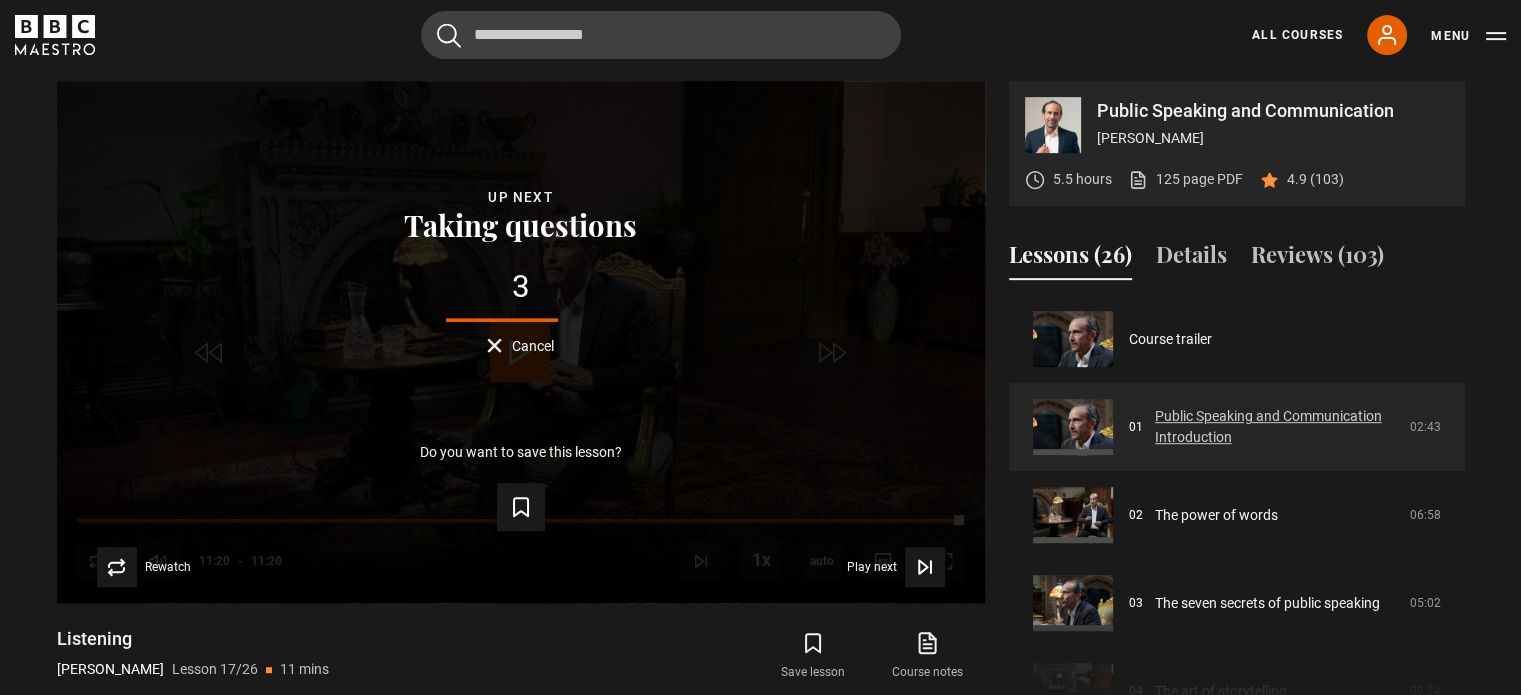 scroll, scrollTop: 0, scrollLeft: 0, axis: both 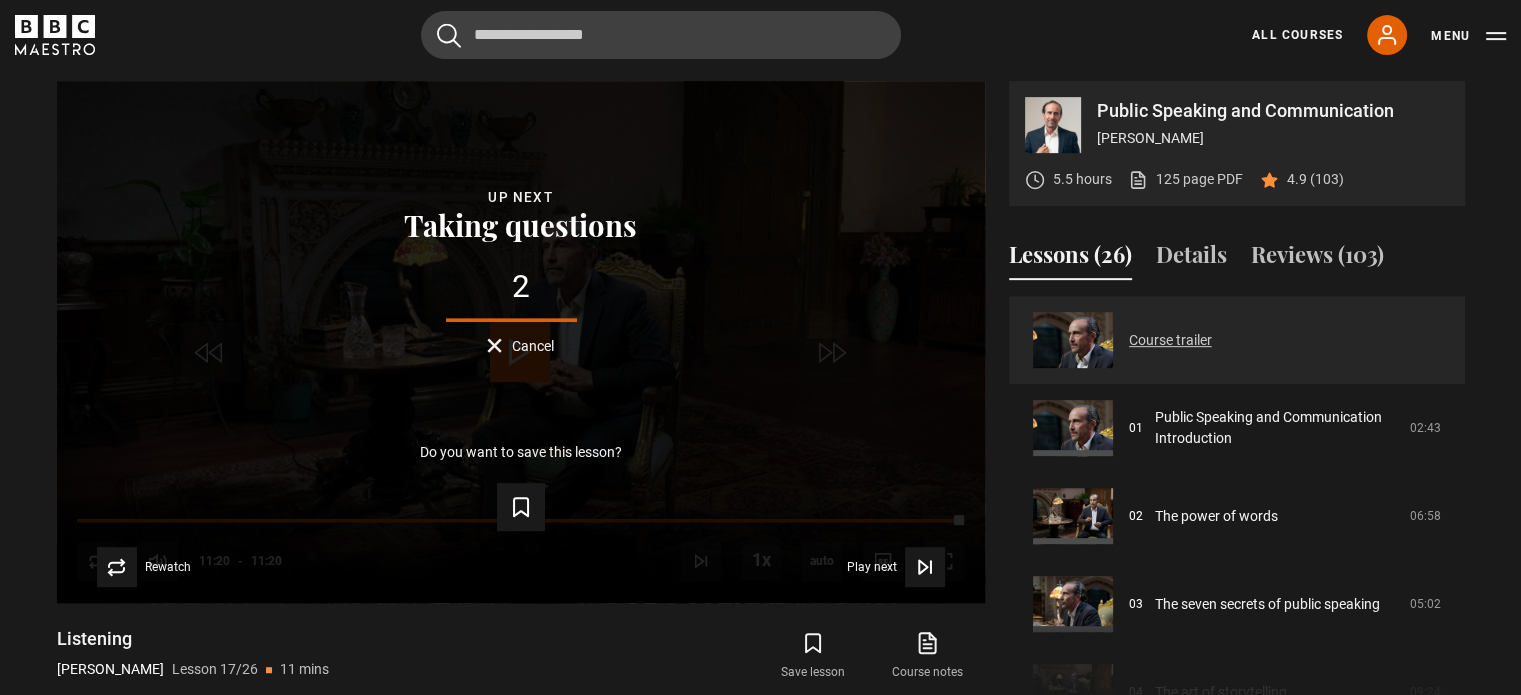click on "Course trailer" at bounding box center [1170, 340] 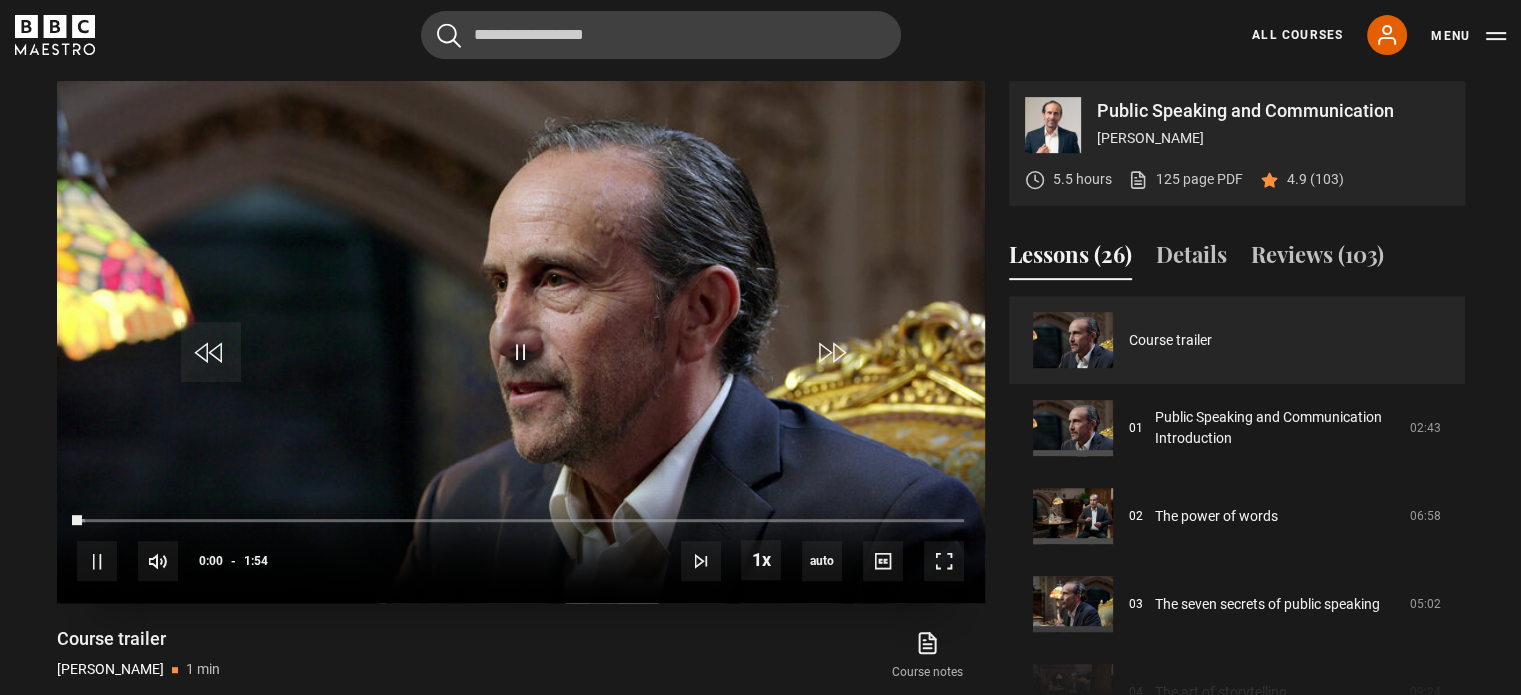 scroll, scrollTop: 848, scrollLeft: 0, axis: vertical 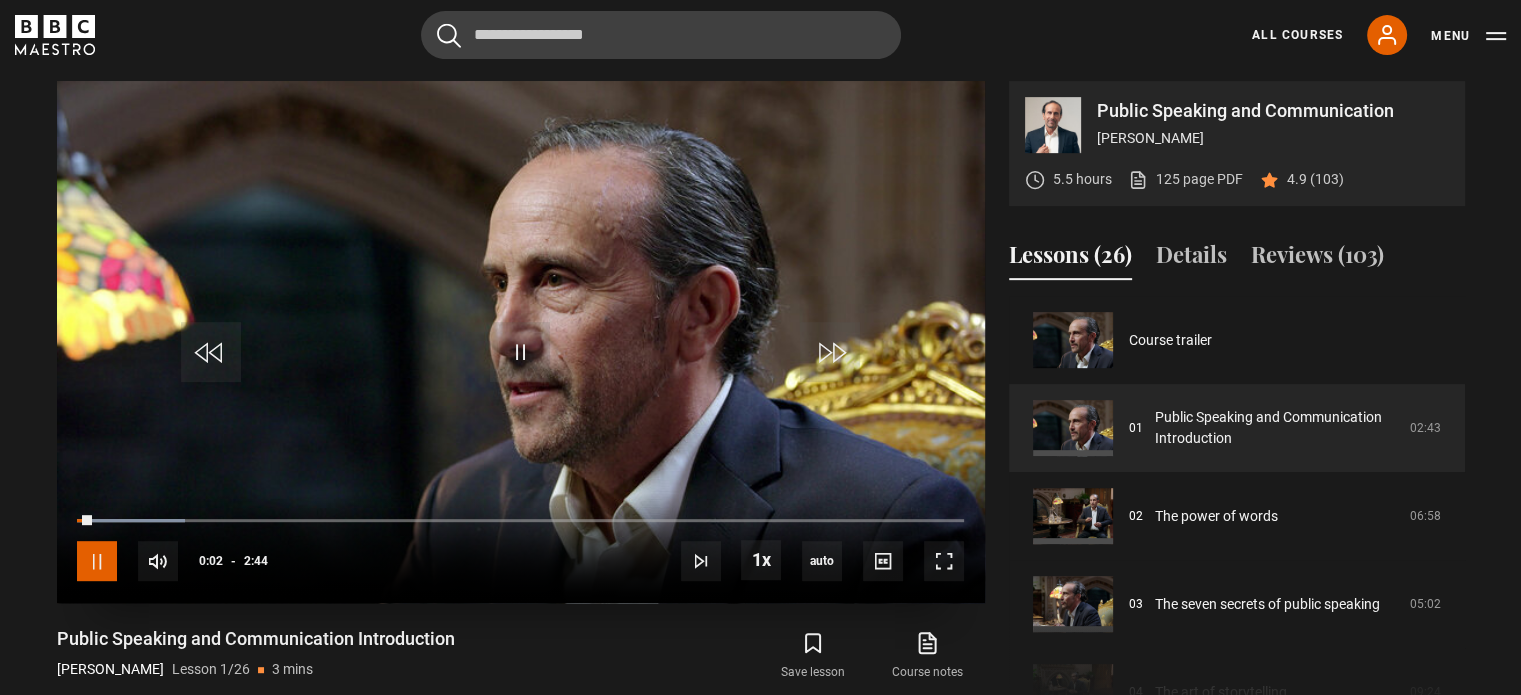 click at bounding box center (97, 561) 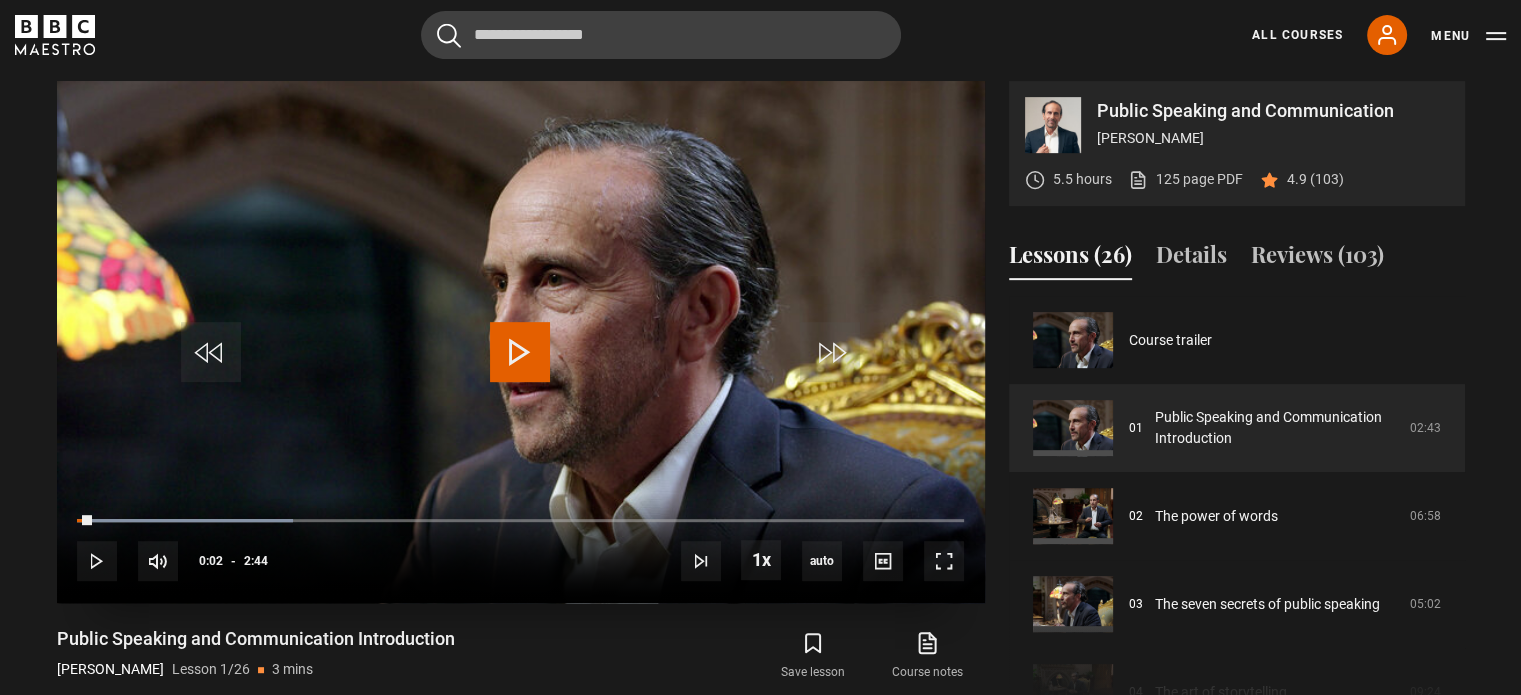 click at bounding box center (520, 352) 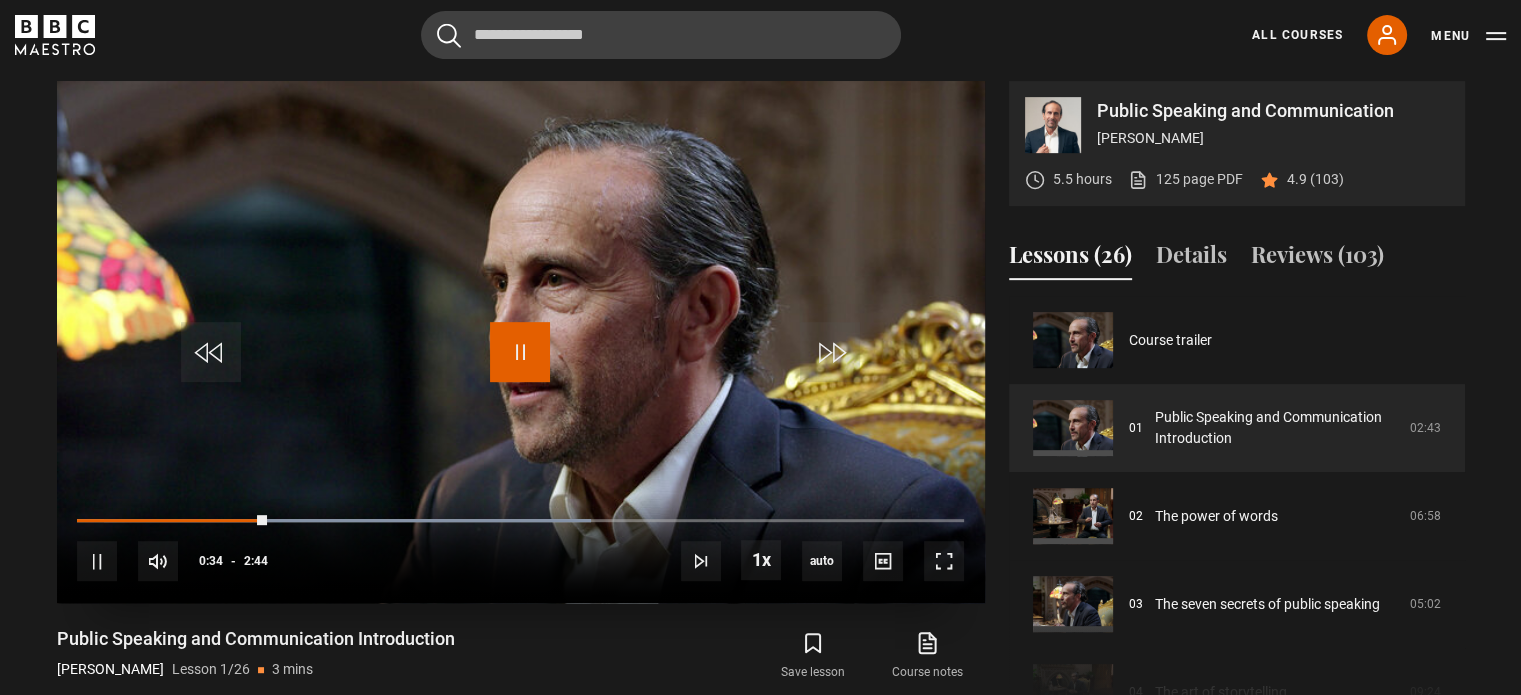 click at bounding box center [520, 352] 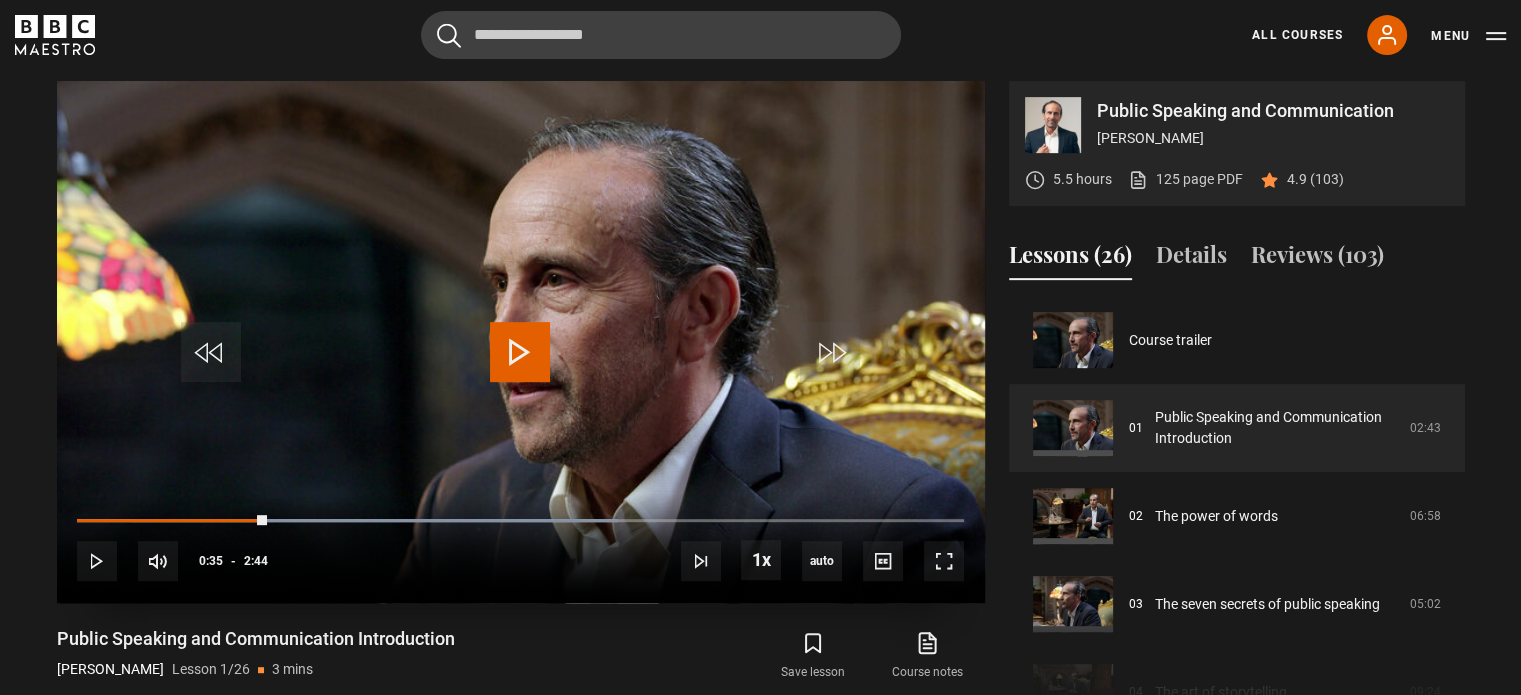 drag, startPoint x: 531, startPoint y: 340, endPoint x: 515, endPoint y: 372, distance: 35.77709 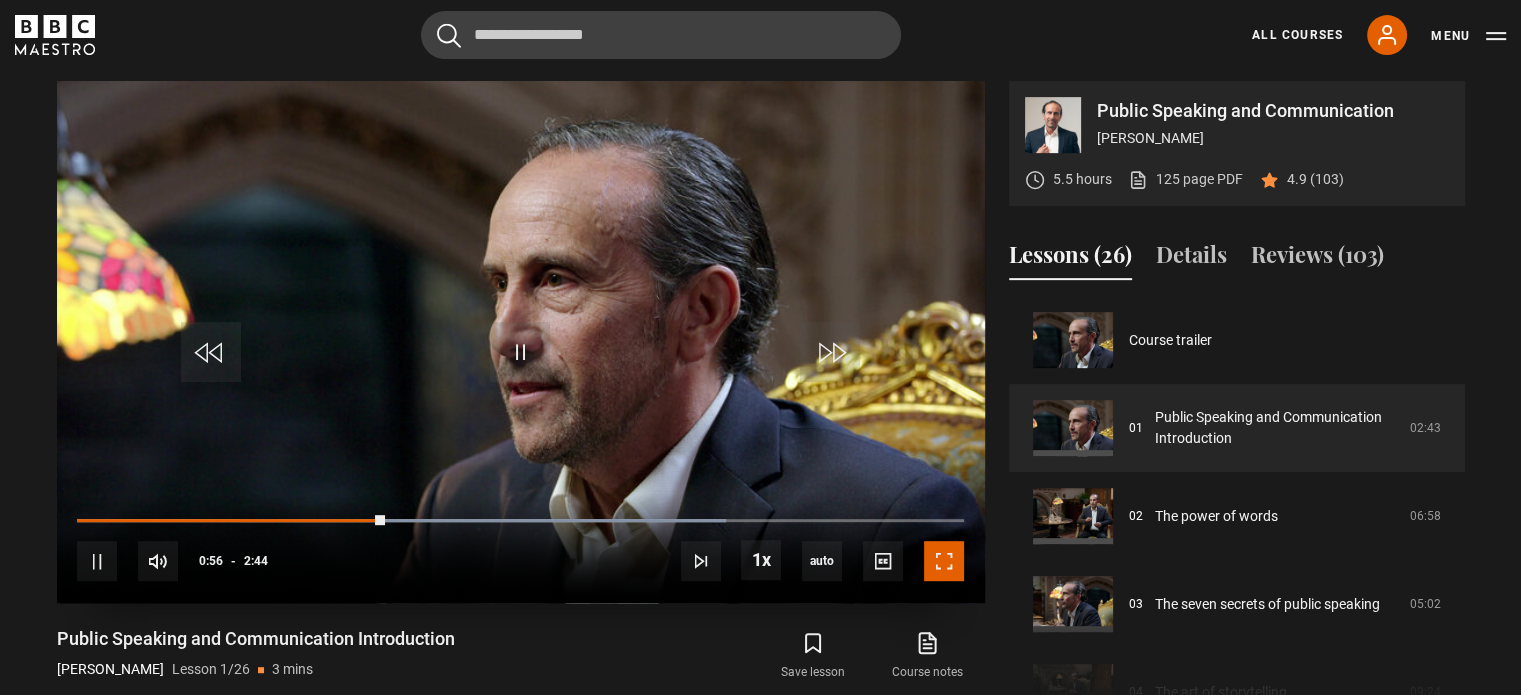 click at bounding box center [944, 561] 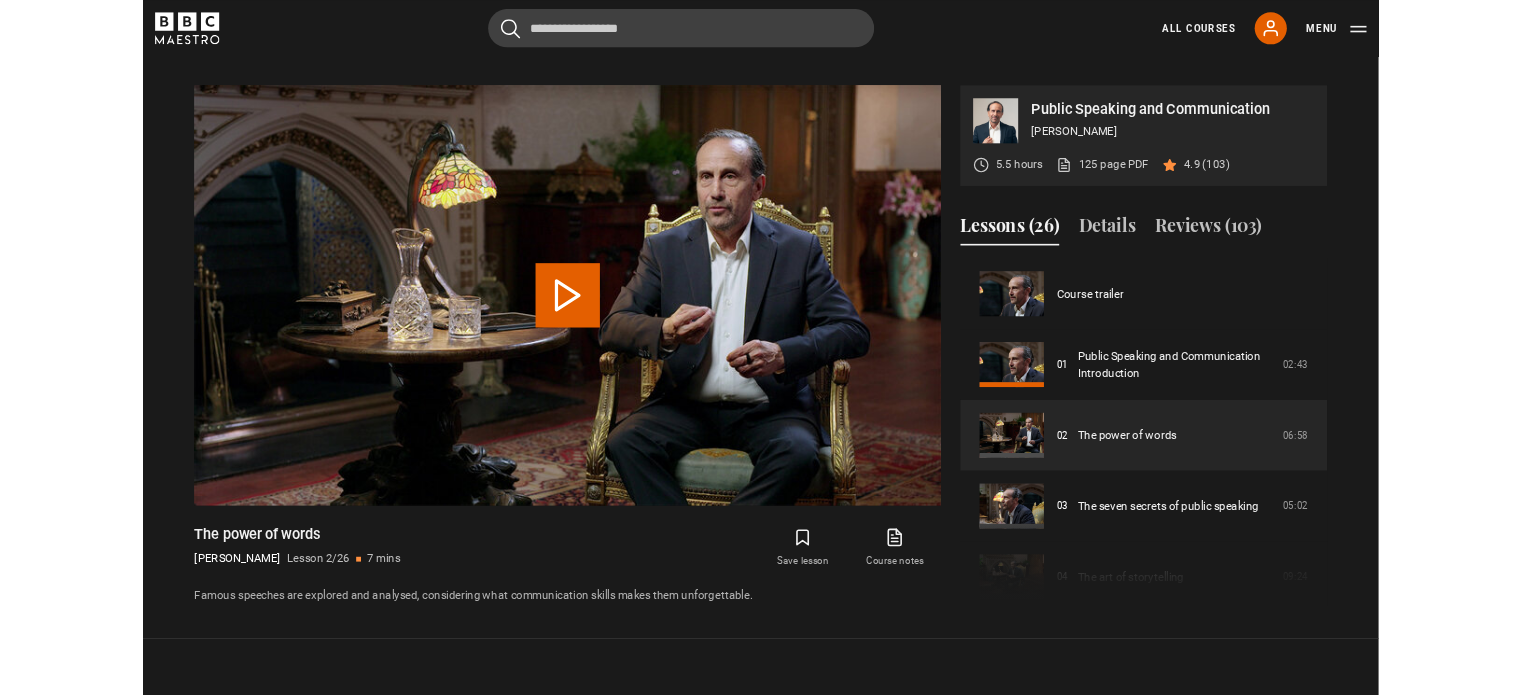 scroll, scrollTop: 874, scrollLeft: 0, axis: vertical 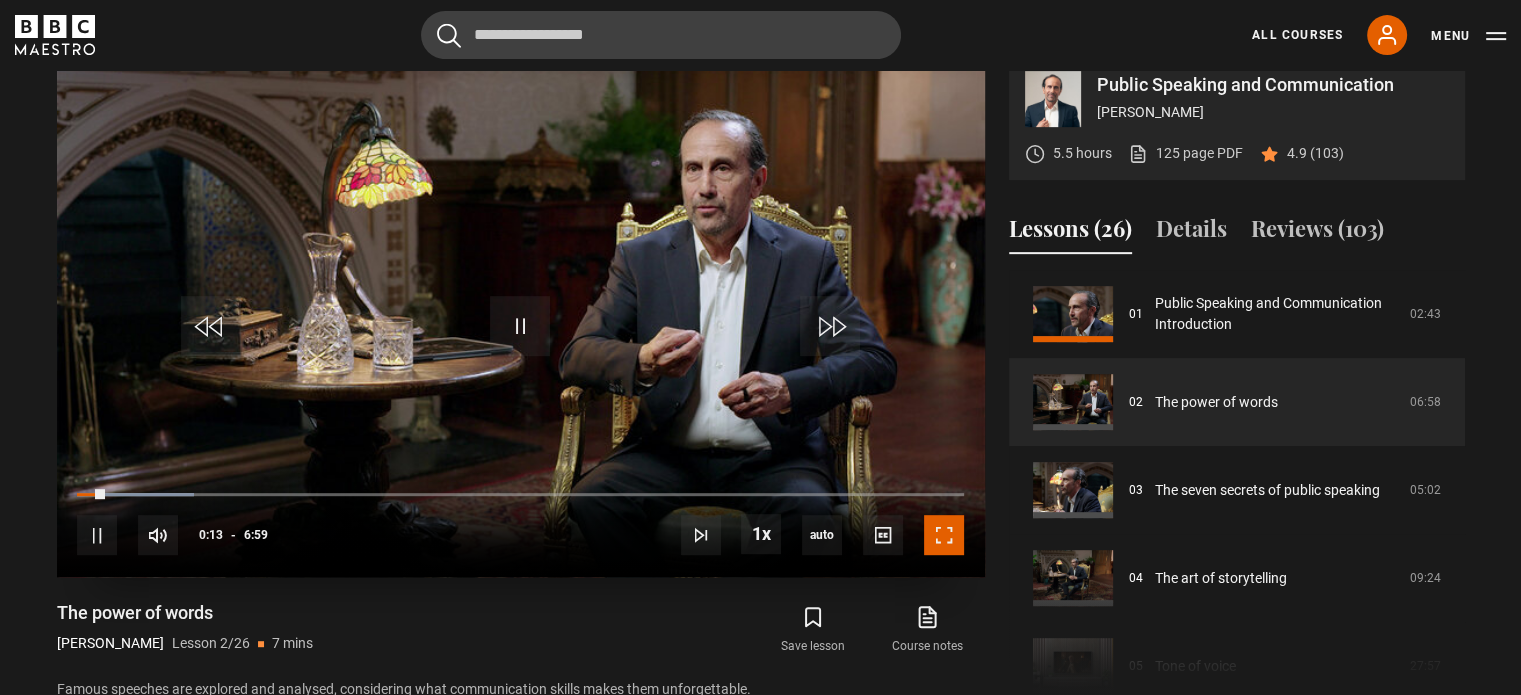 click at bounding box center (944, 535) 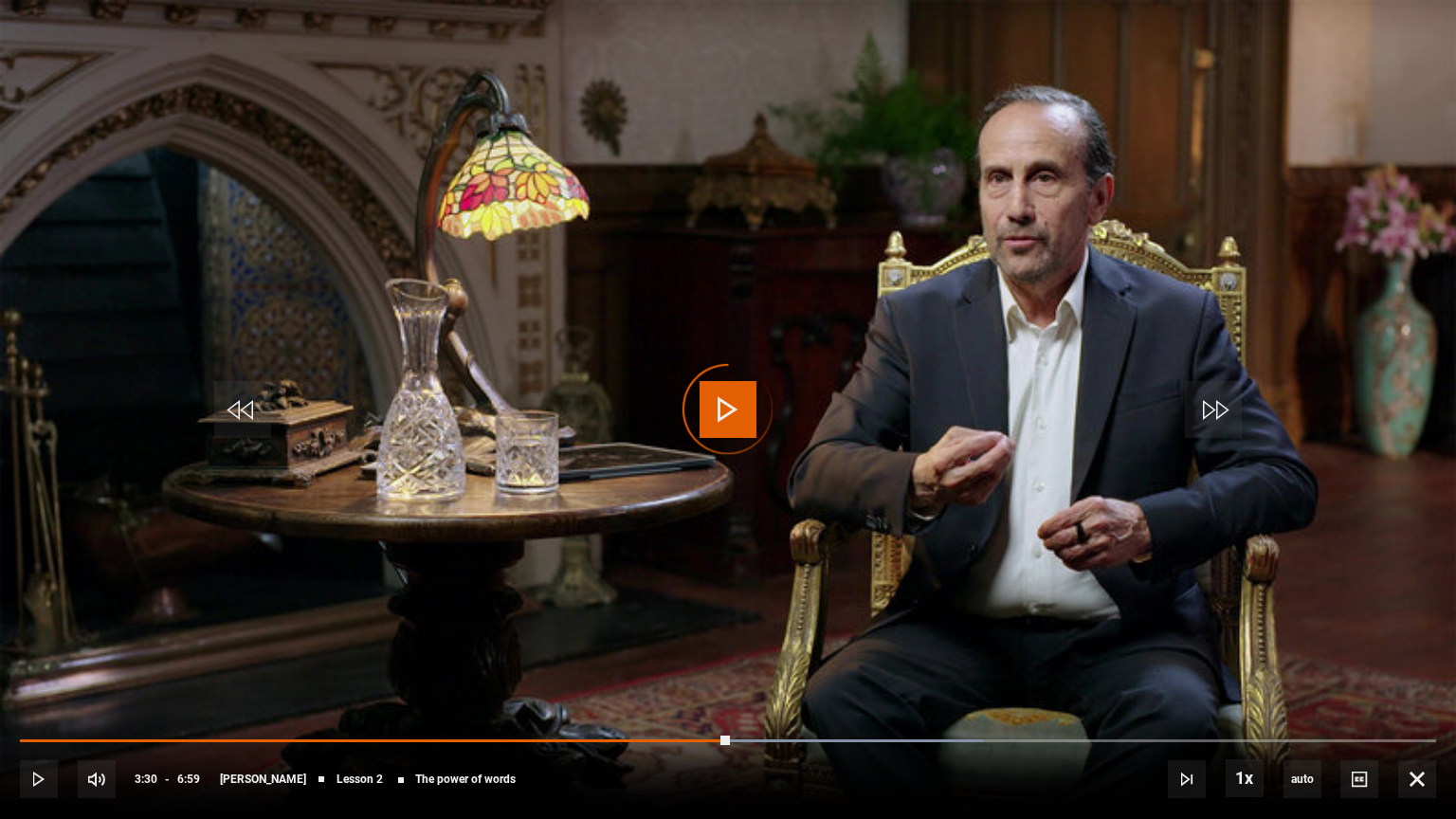 drag, startPoint x: 770, startPoint y: 743, endPoint x: 707, endPoint y: 752, distance: 63.63961 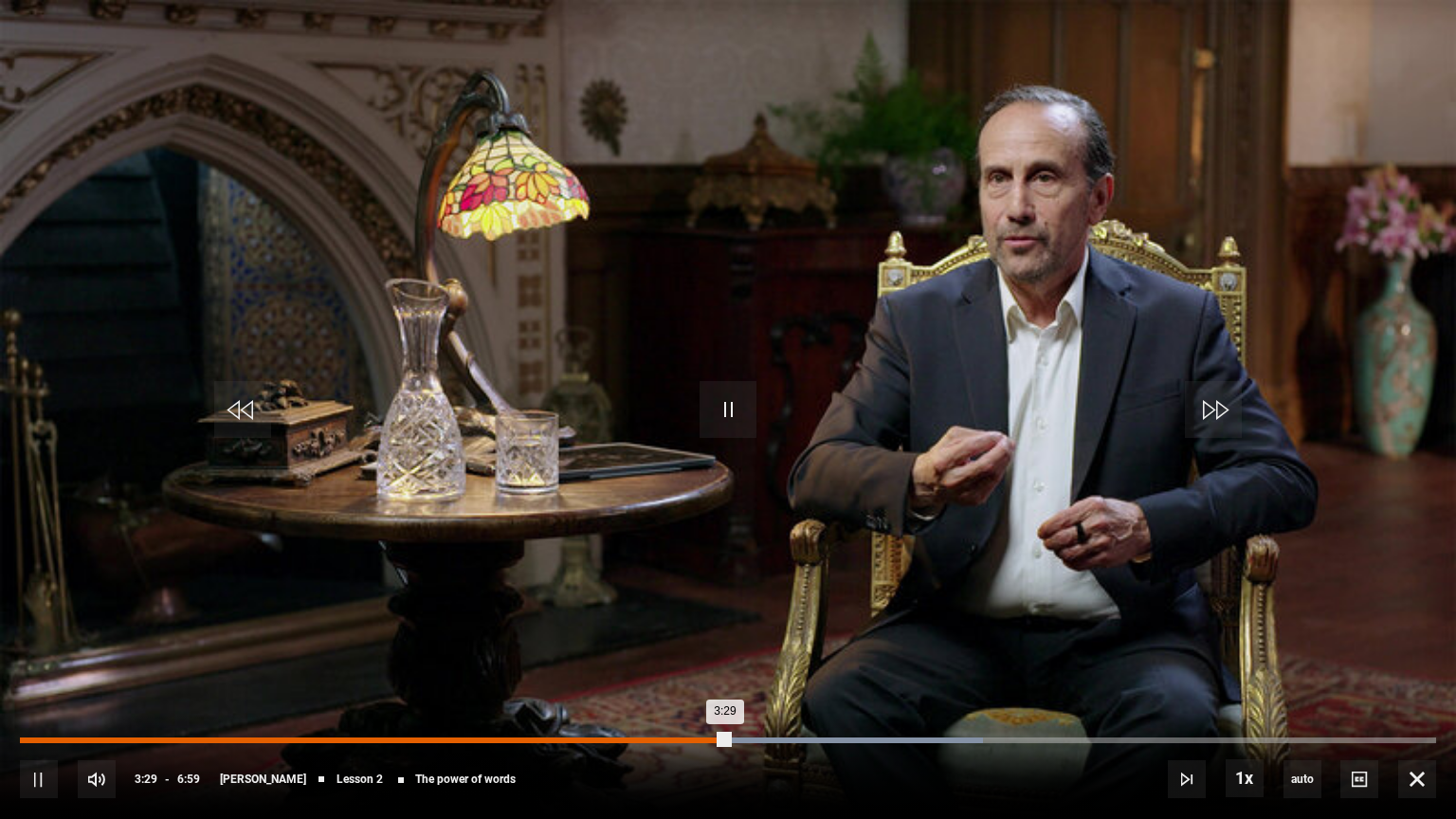 drag, startPoint x: 718, startPoint y: 738, endPoint x: 670, endPoint y: 750, distance: 49.47727 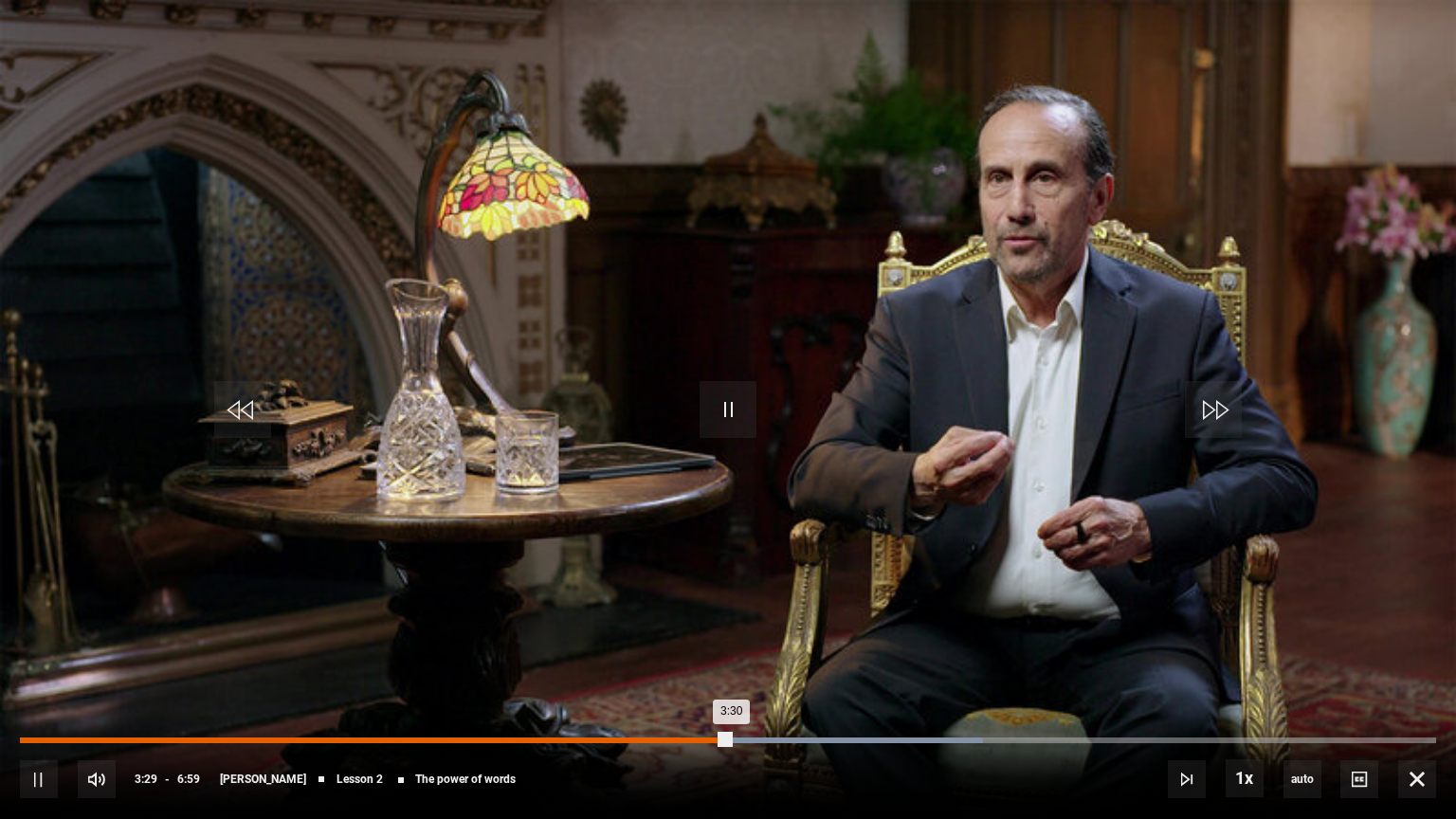 click on "3:12" at bounding box center (671, 740) 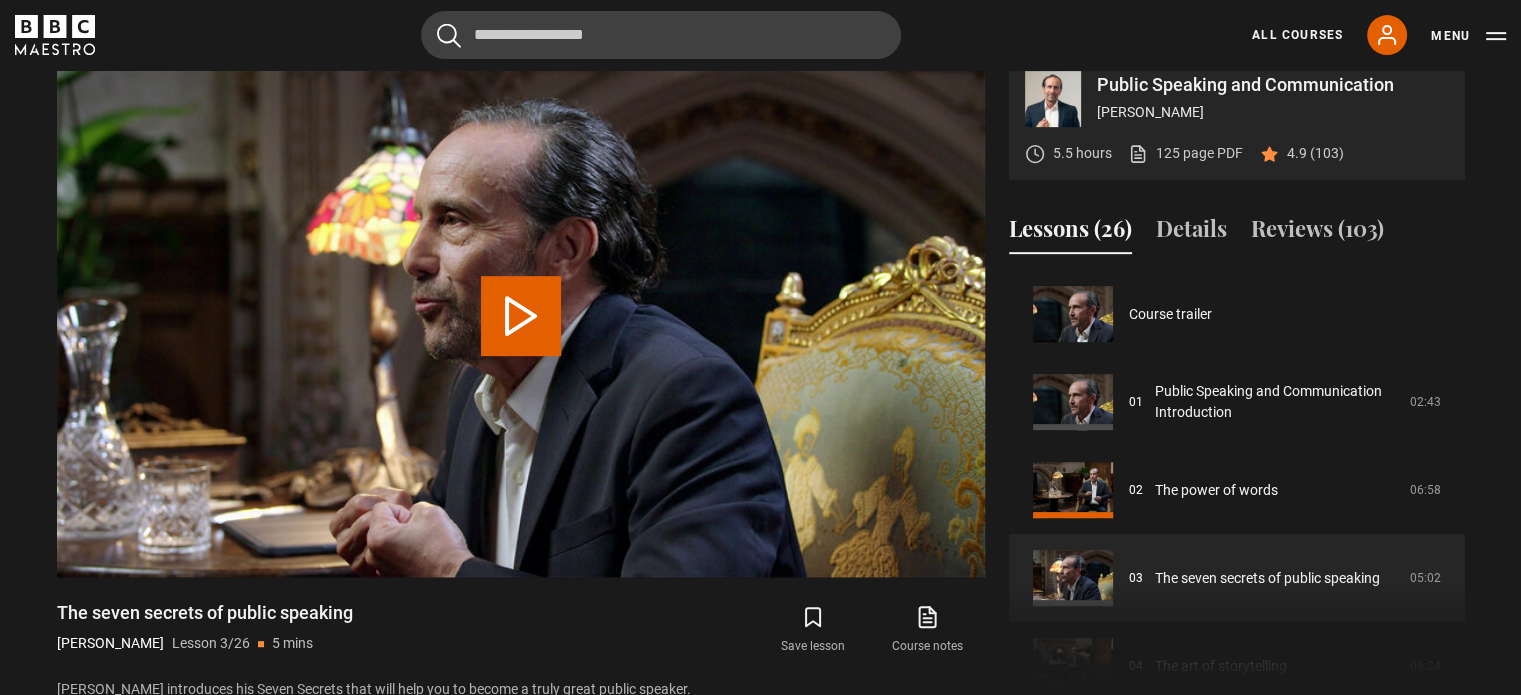 scroll, scrollTop: 176, scrollLeft: 0, axis: vertical 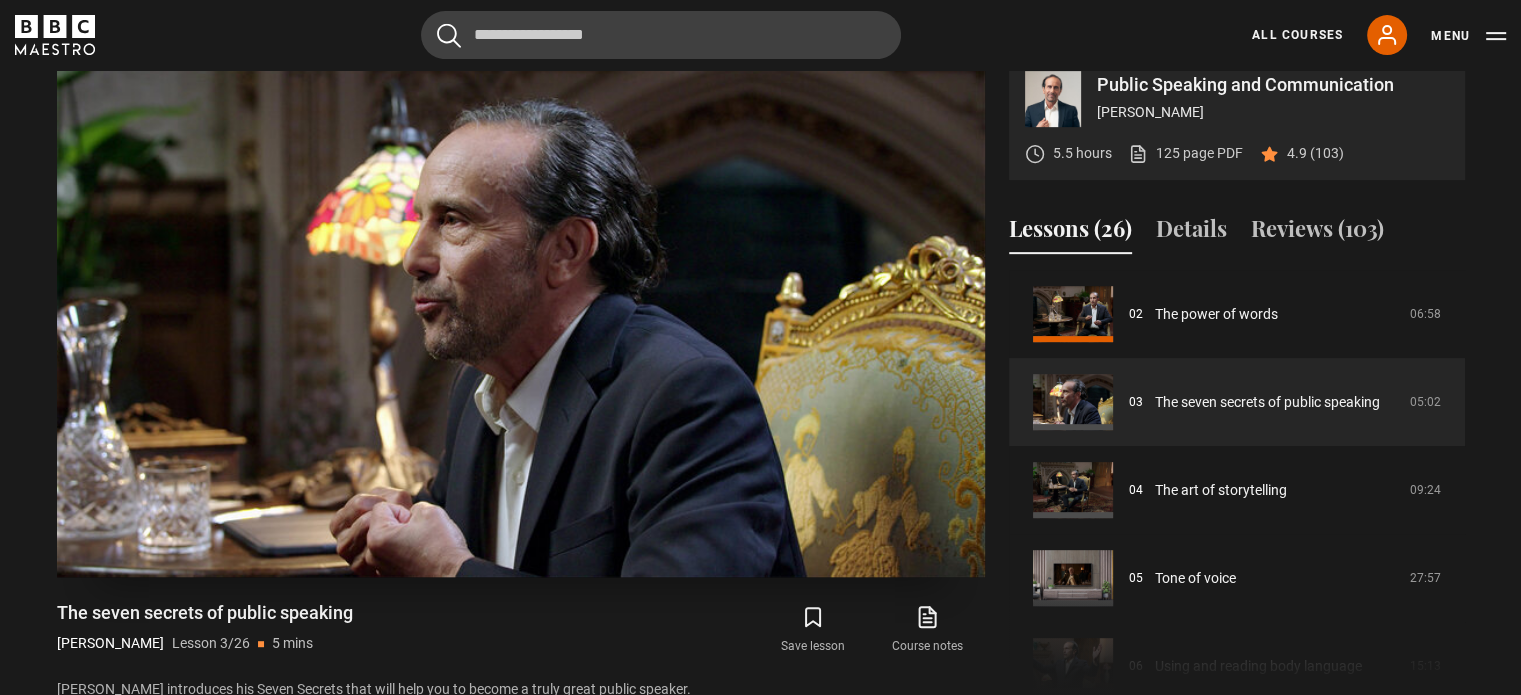 click at bounding box center (520, 326) 